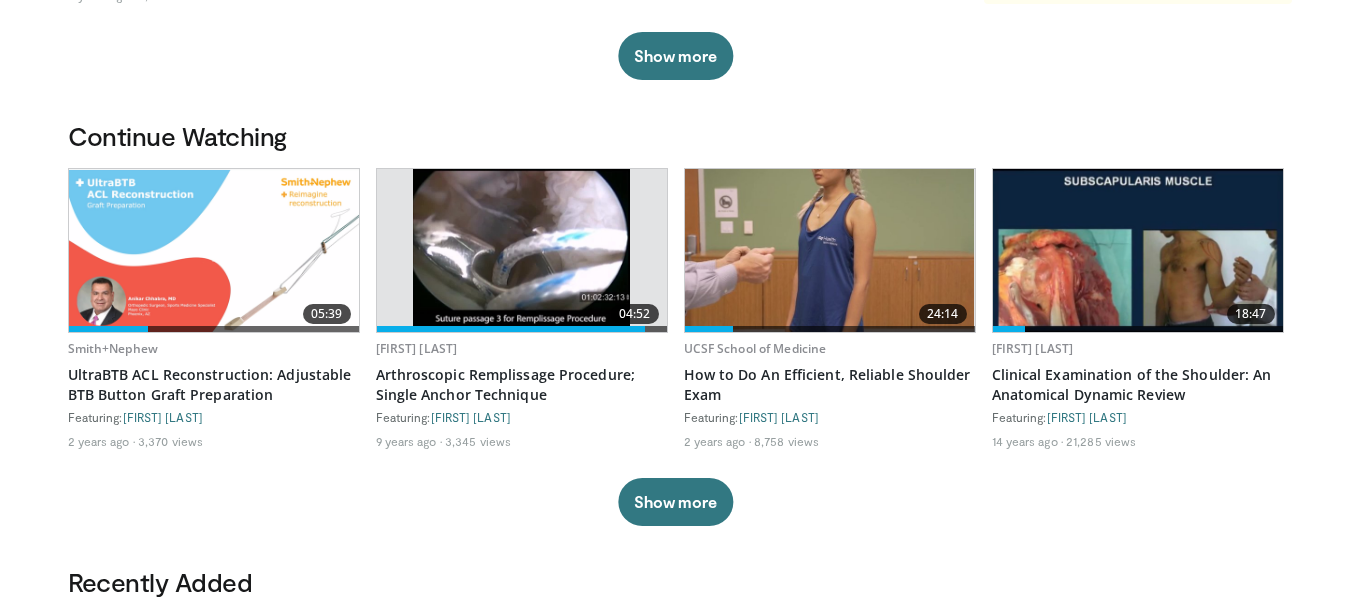 scroll, scrollTop: 0, scrollLeft: 0, axis: both 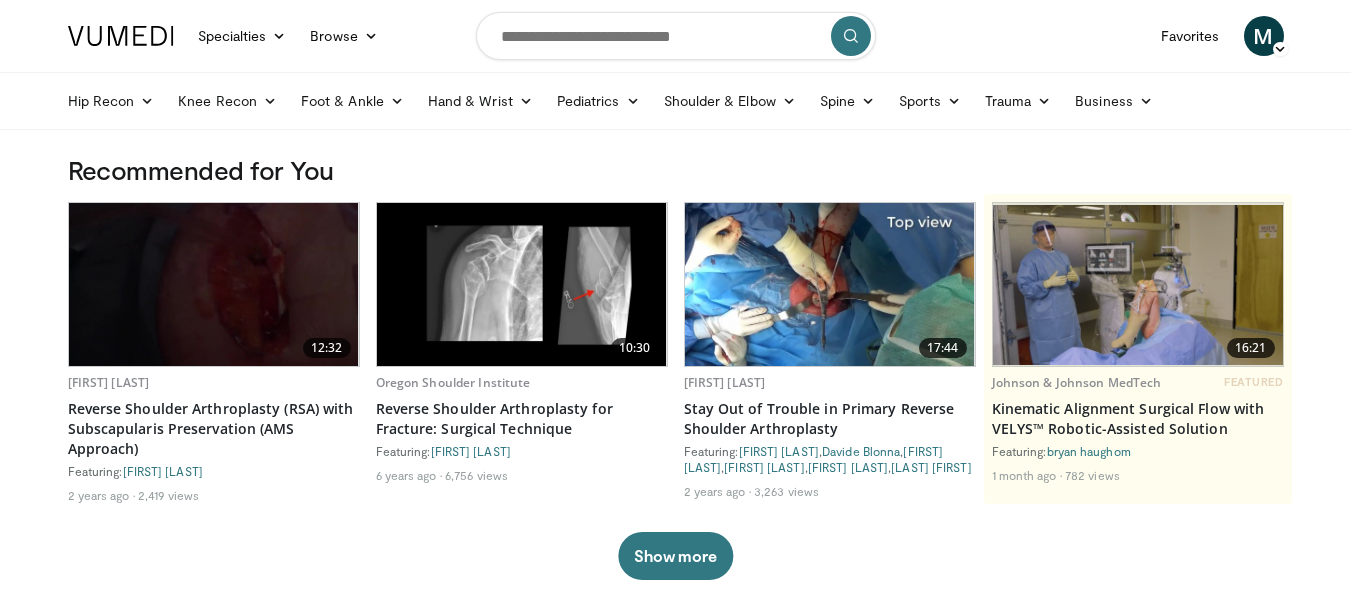 click at bounding box center [676, 36] 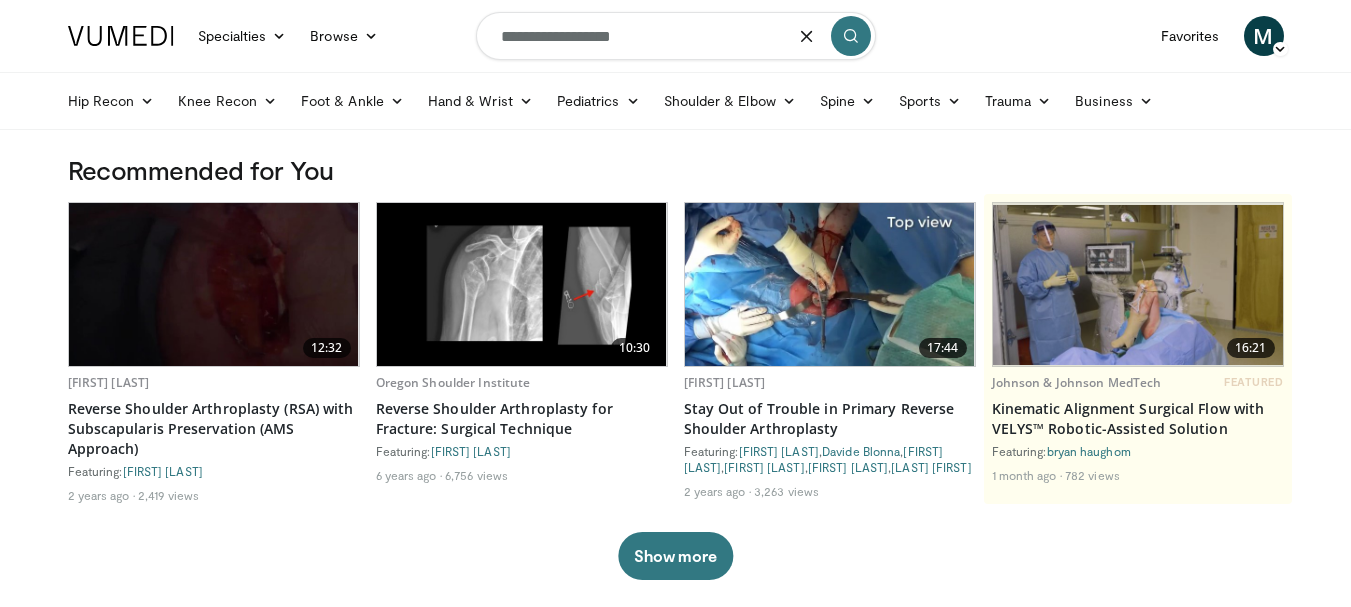 type on "**********" 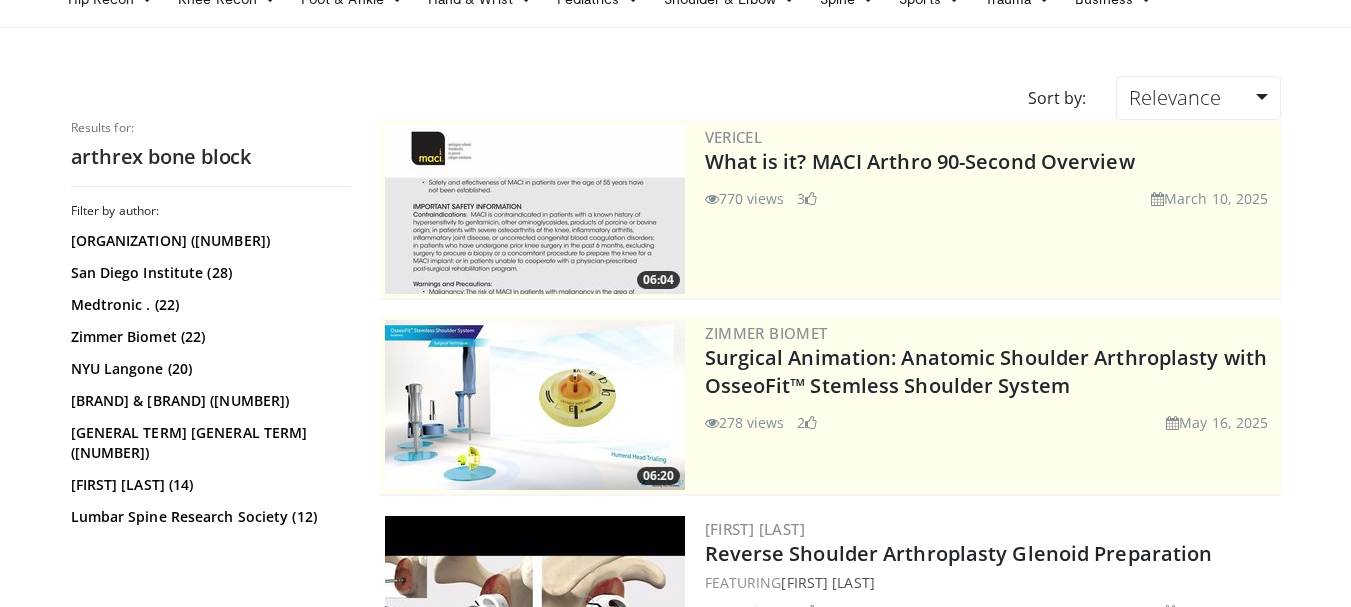 scroll, scrollTop: 0, scrollLeft: 0, axis: both 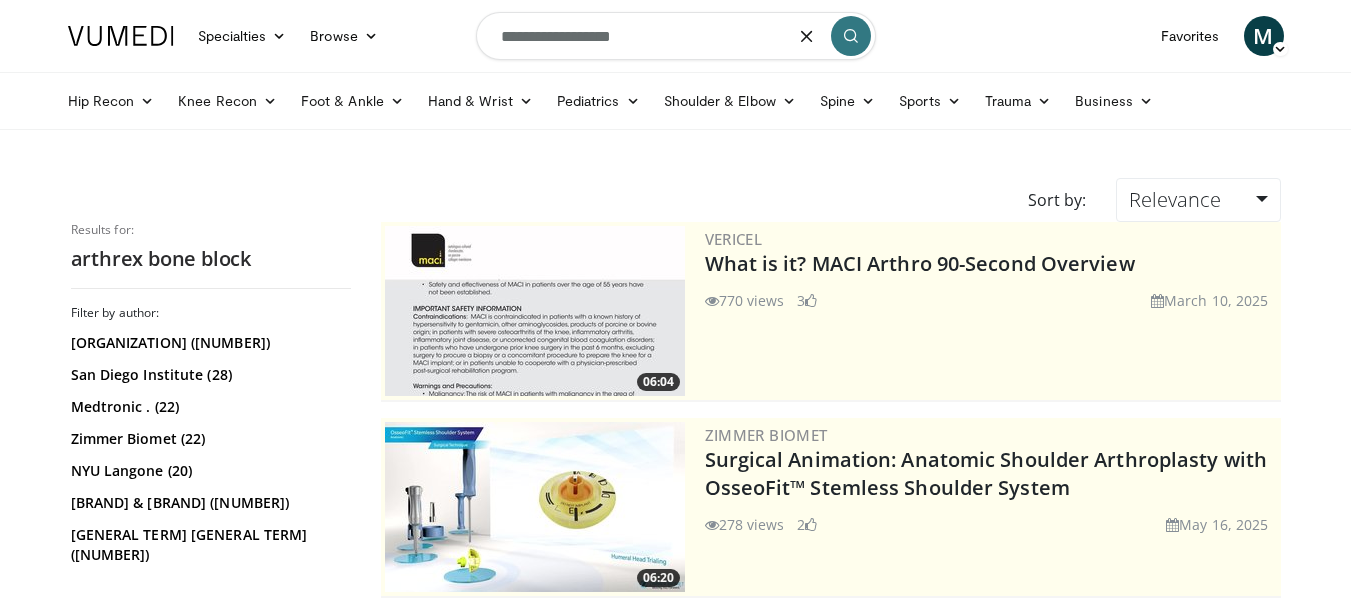 click on "**********" at bounding box center (676, 36) 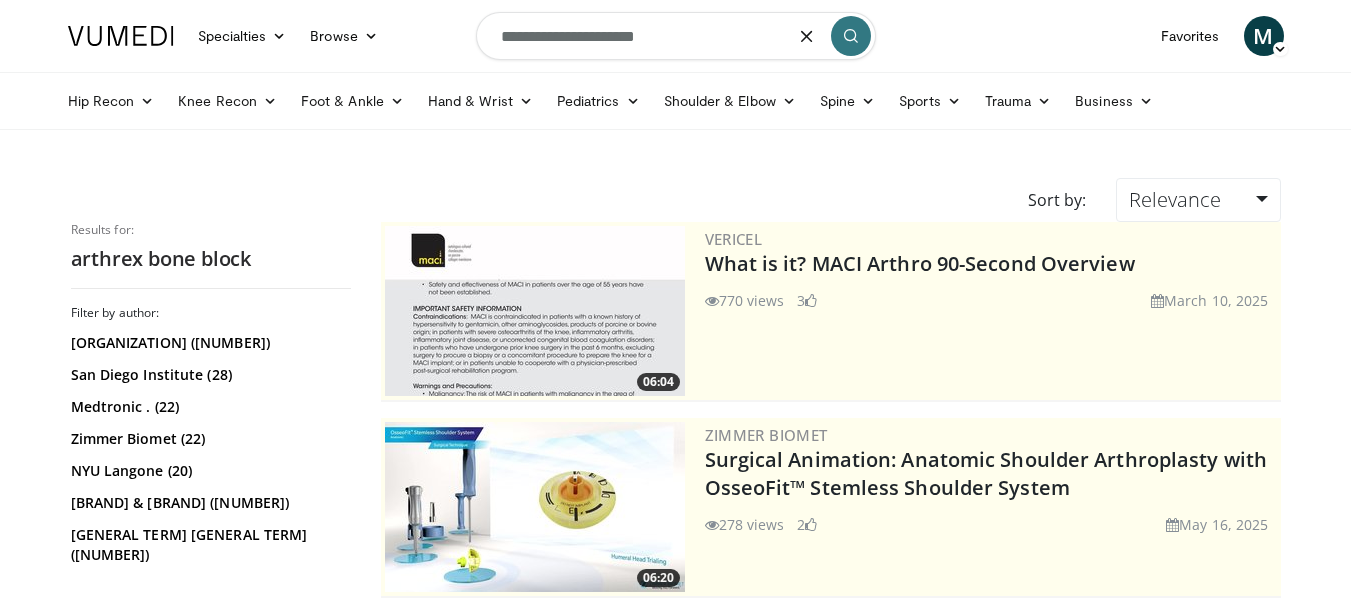 type on "**********" 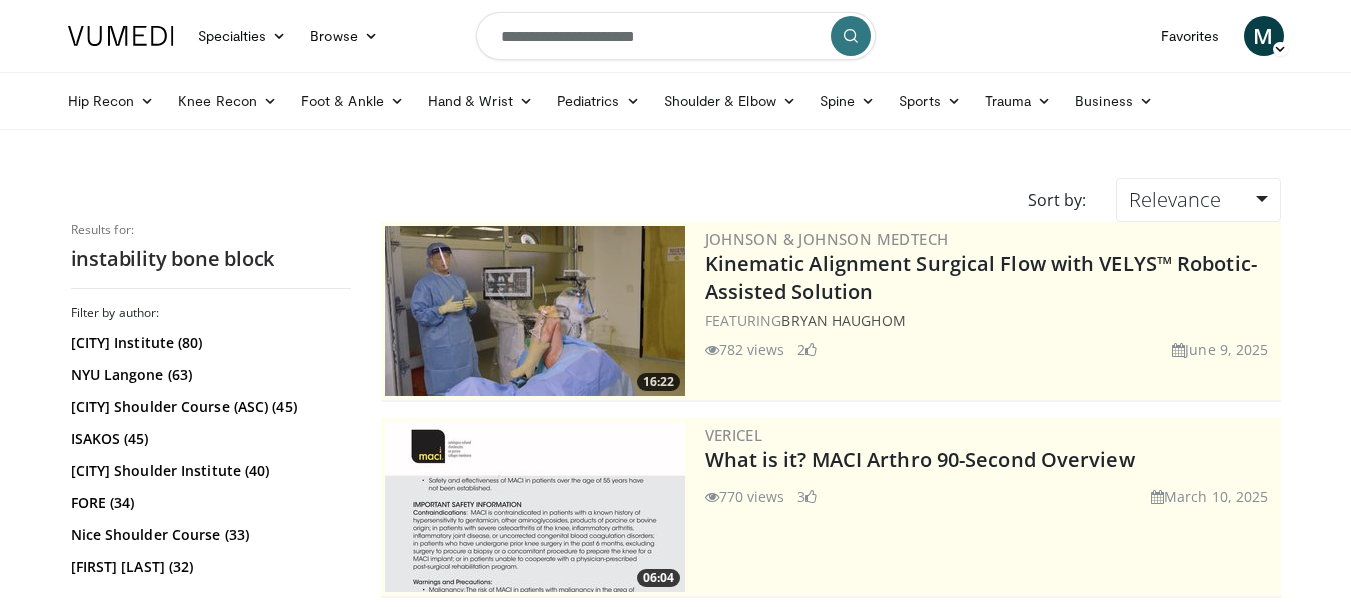 scroll, scrollTop: 0, scrollLeft: 0, axis: both 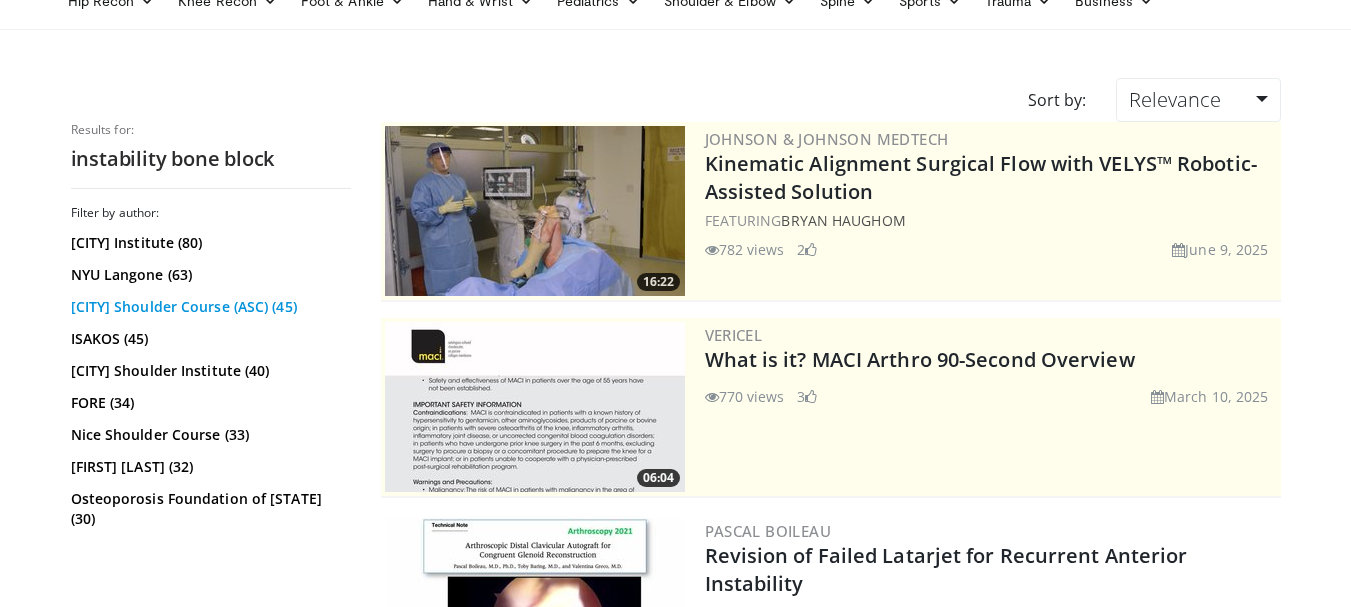 click on "Athens Shoulder Course (ASC) (45)" at bounding box center (208, 307) 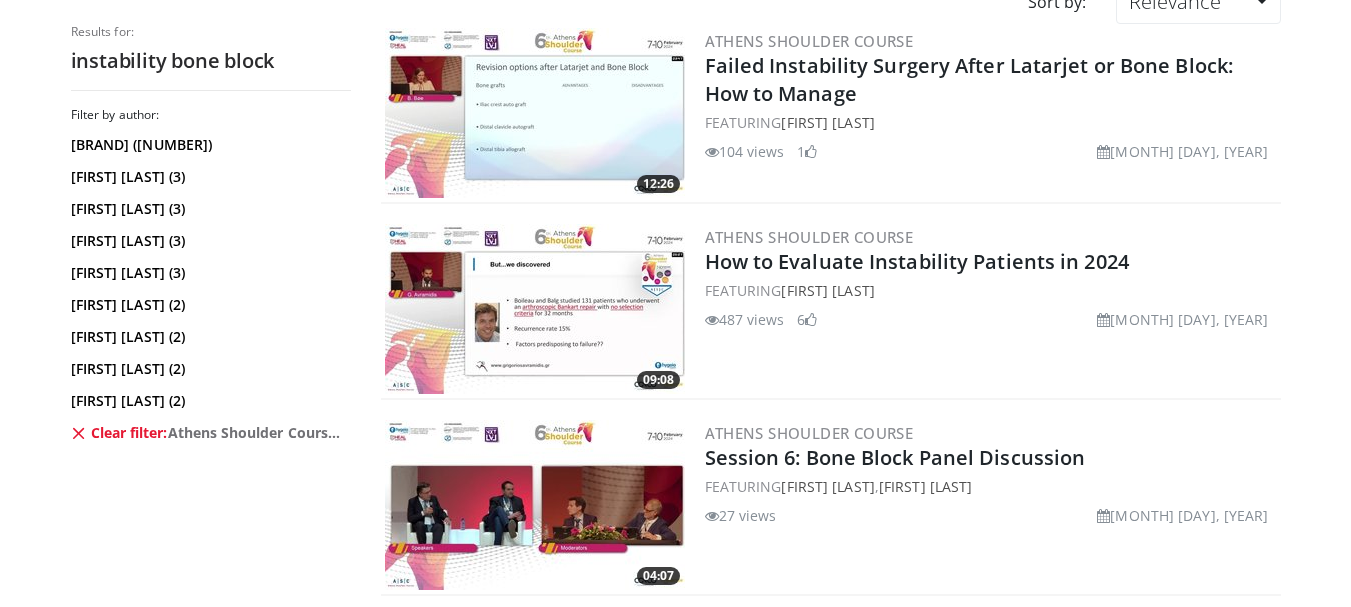 scroll, scrollTop: 200, scrollLeft: 0, axis: vertical 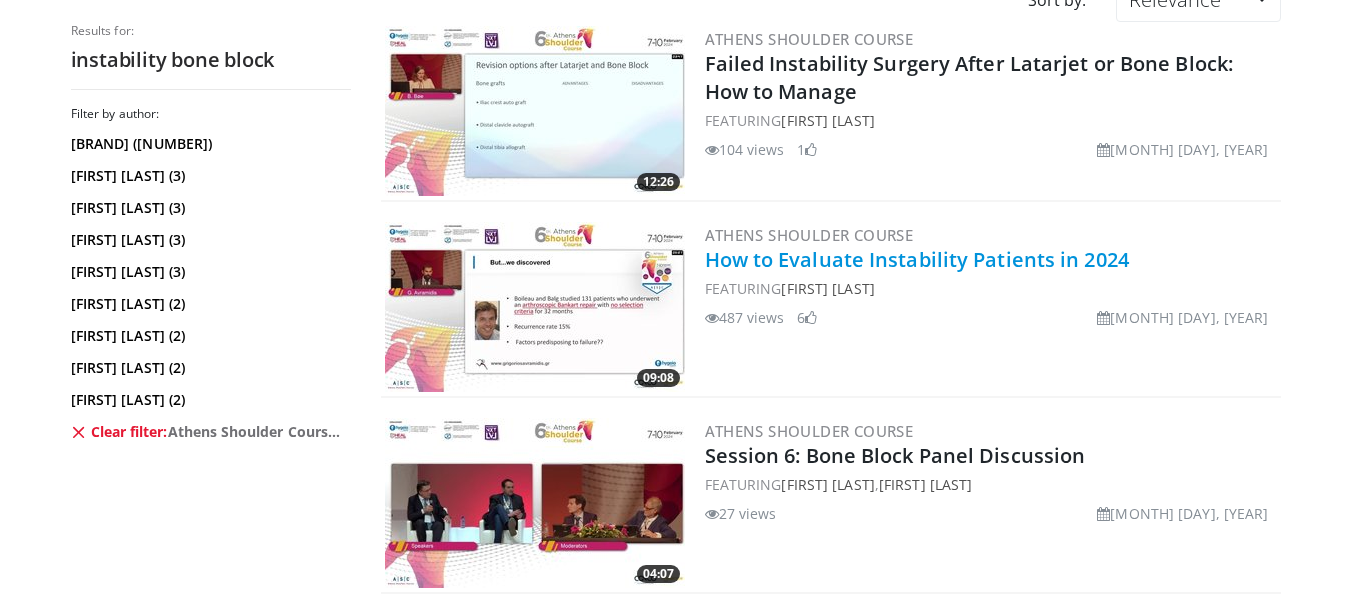 click on "How to Evaluate Instability Patients in 2024" at bounding box center (917, 259) 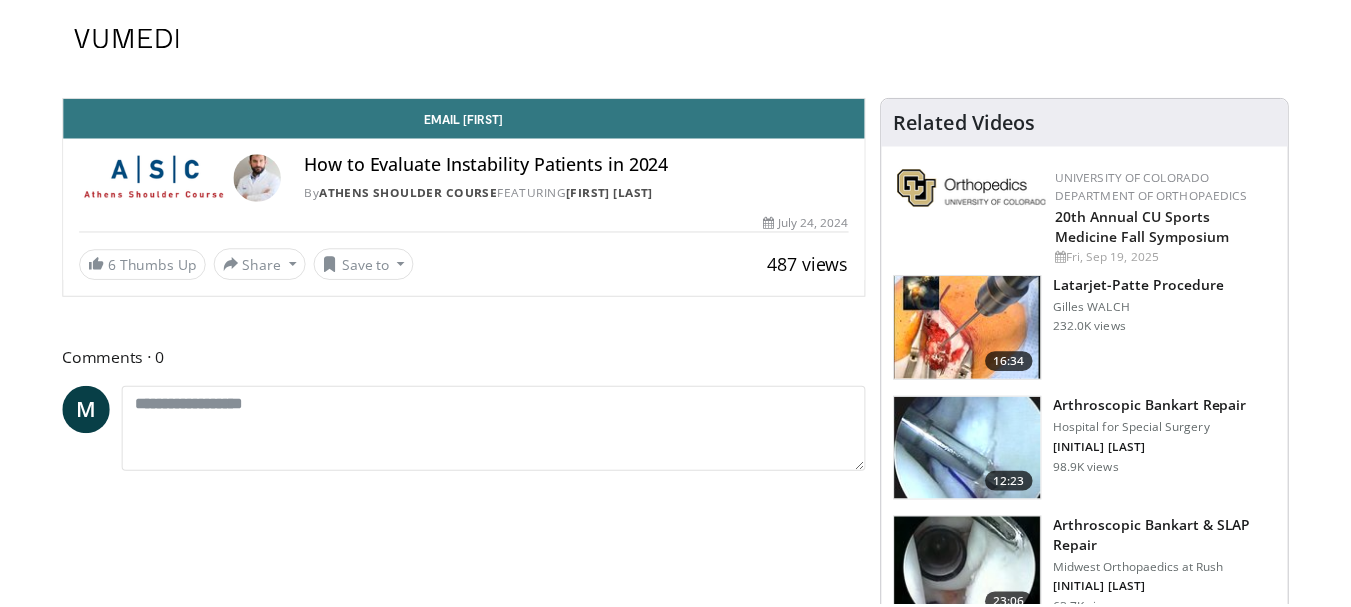 scroll, scrollTop: 0, scrollLeft: 0, axis: both 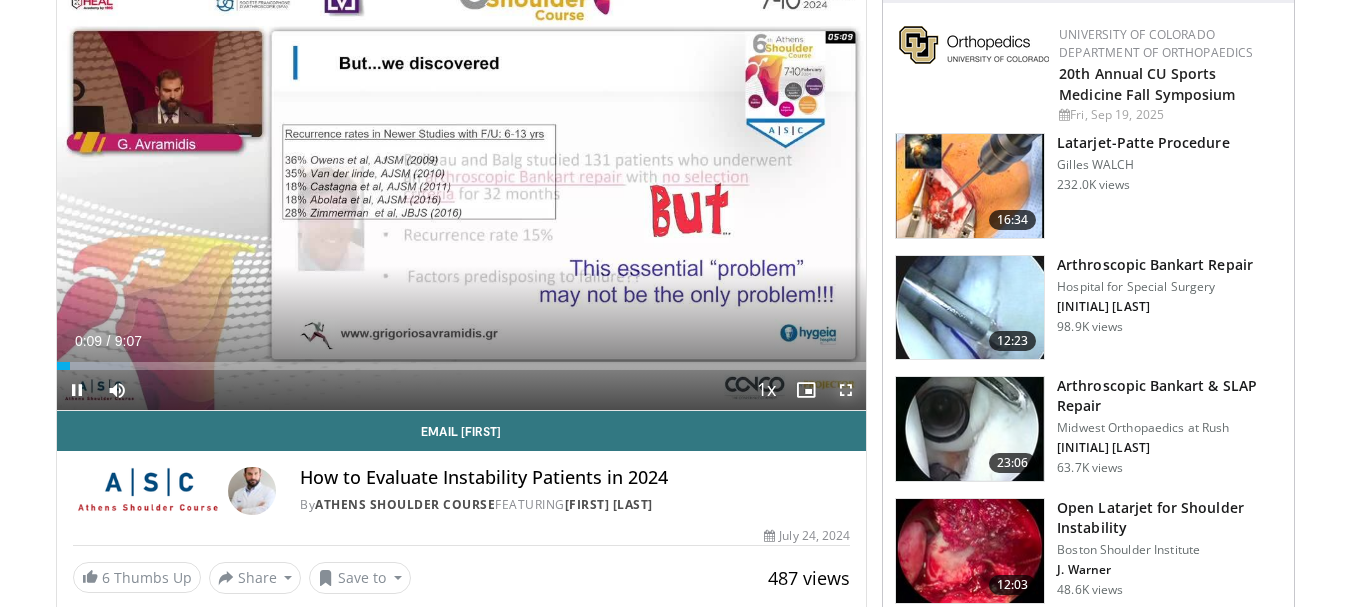 click at bounding box center (846, 390) 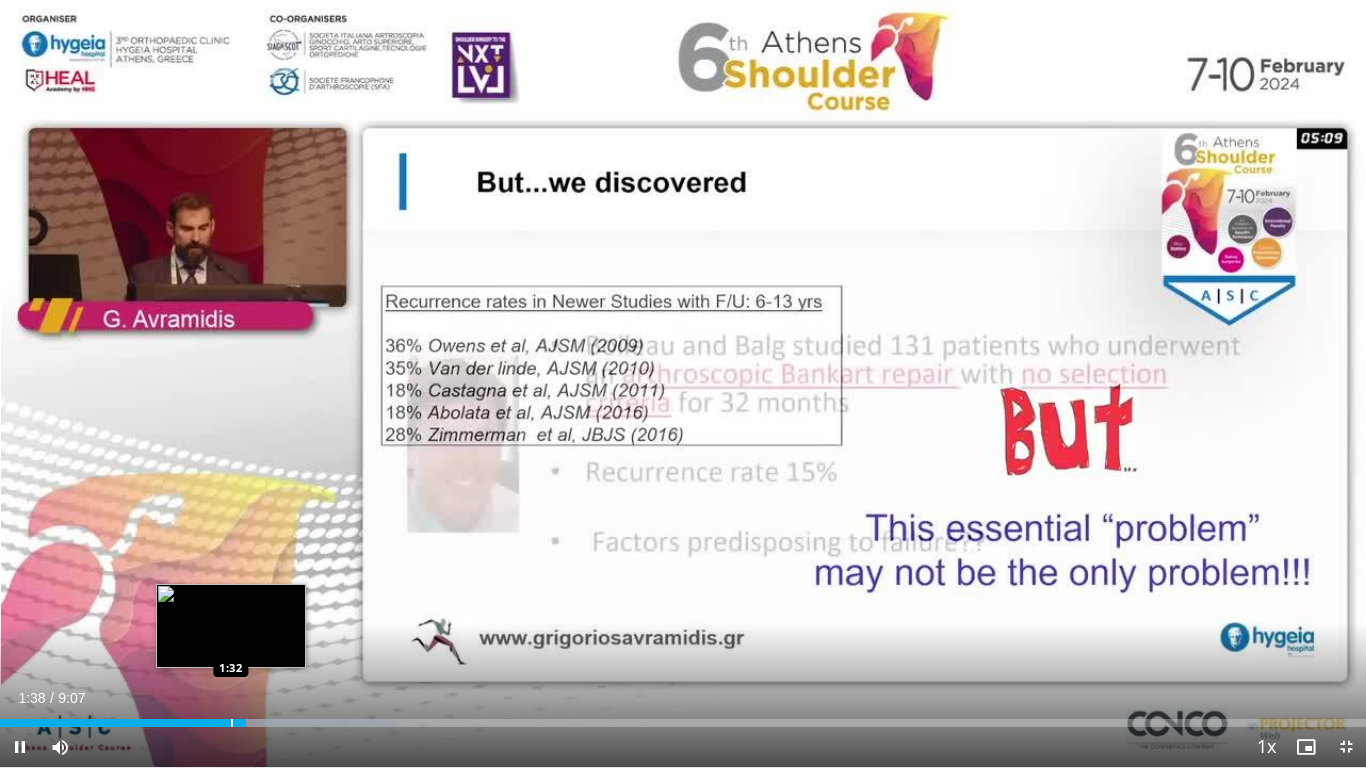 click at bounding box center [232, 723] 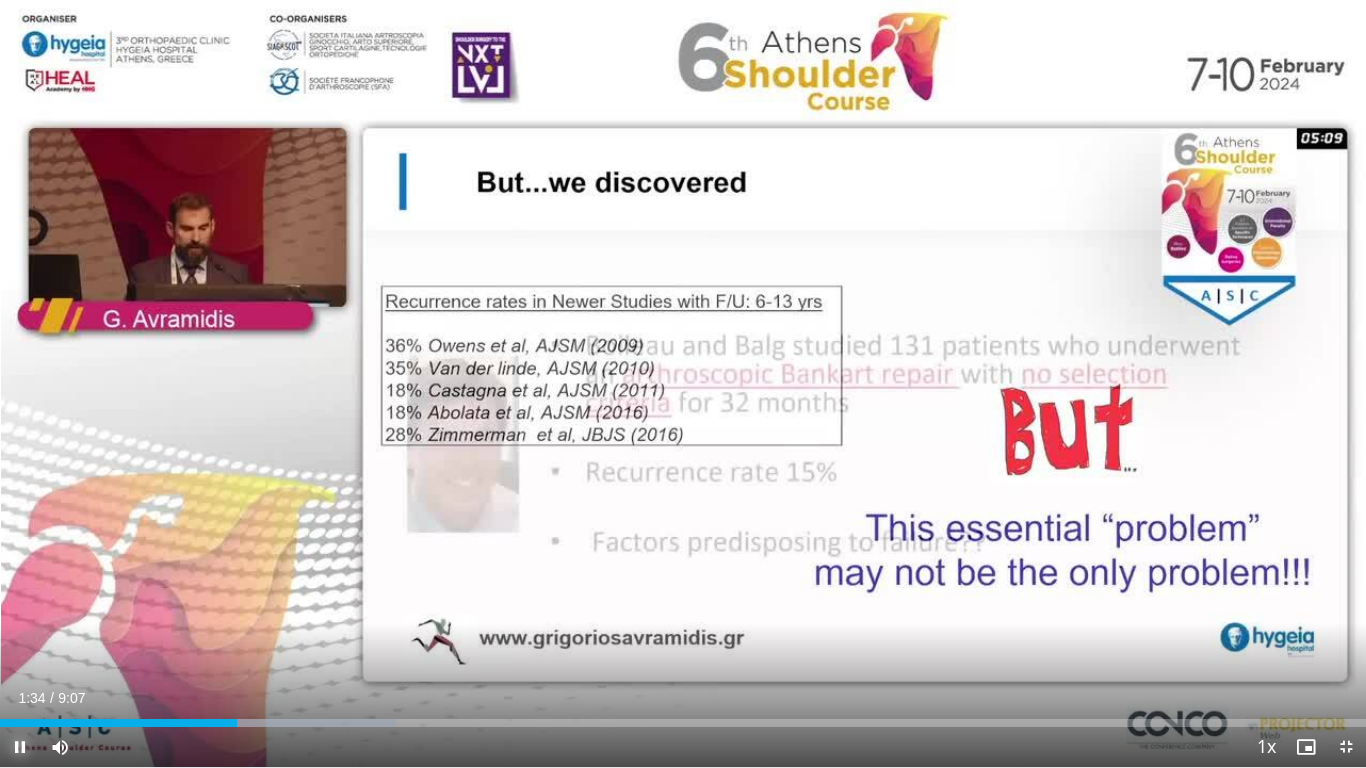 click at bounding box center [20, 747] 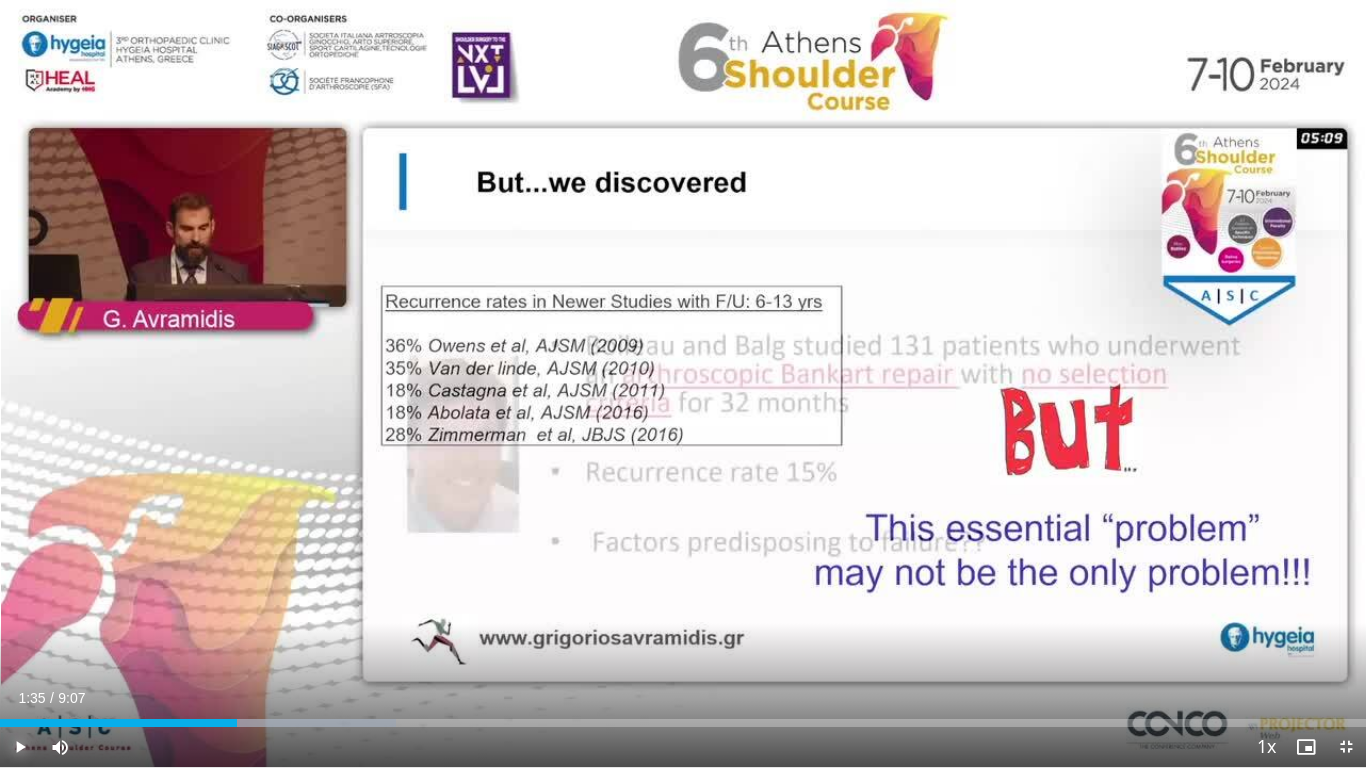 click at bounding box center (20, 747) 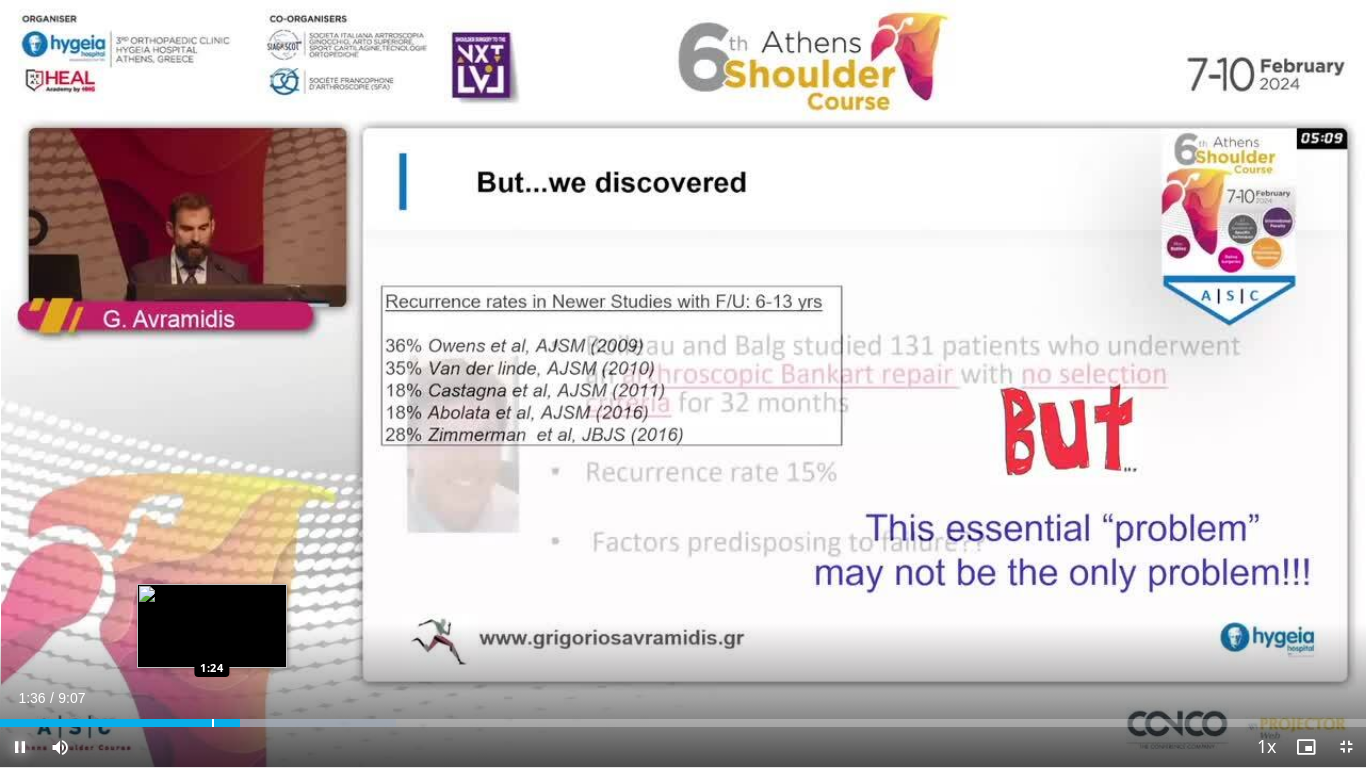click on "Loaded :  28.99% 1:36 1:24" at bounding box center [683, 717] 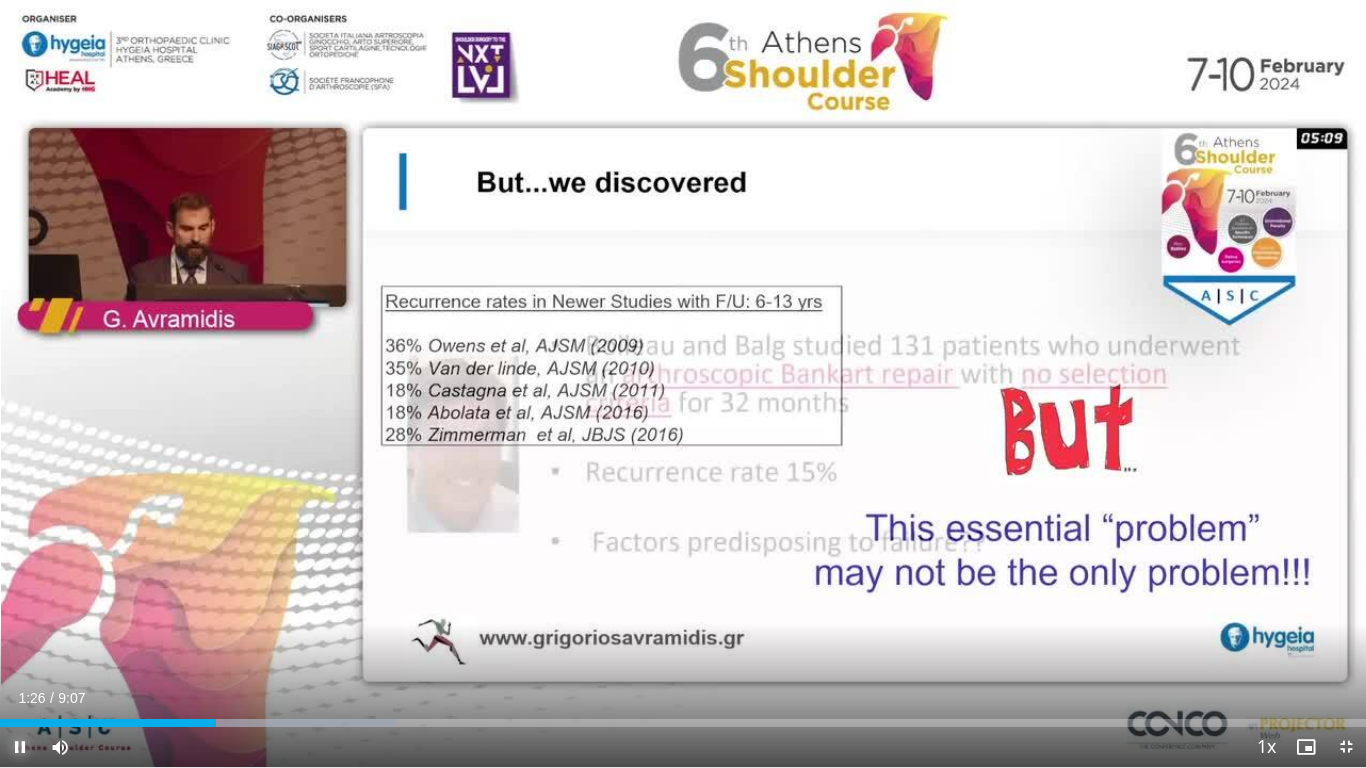 click at bounding box center (20, 747) 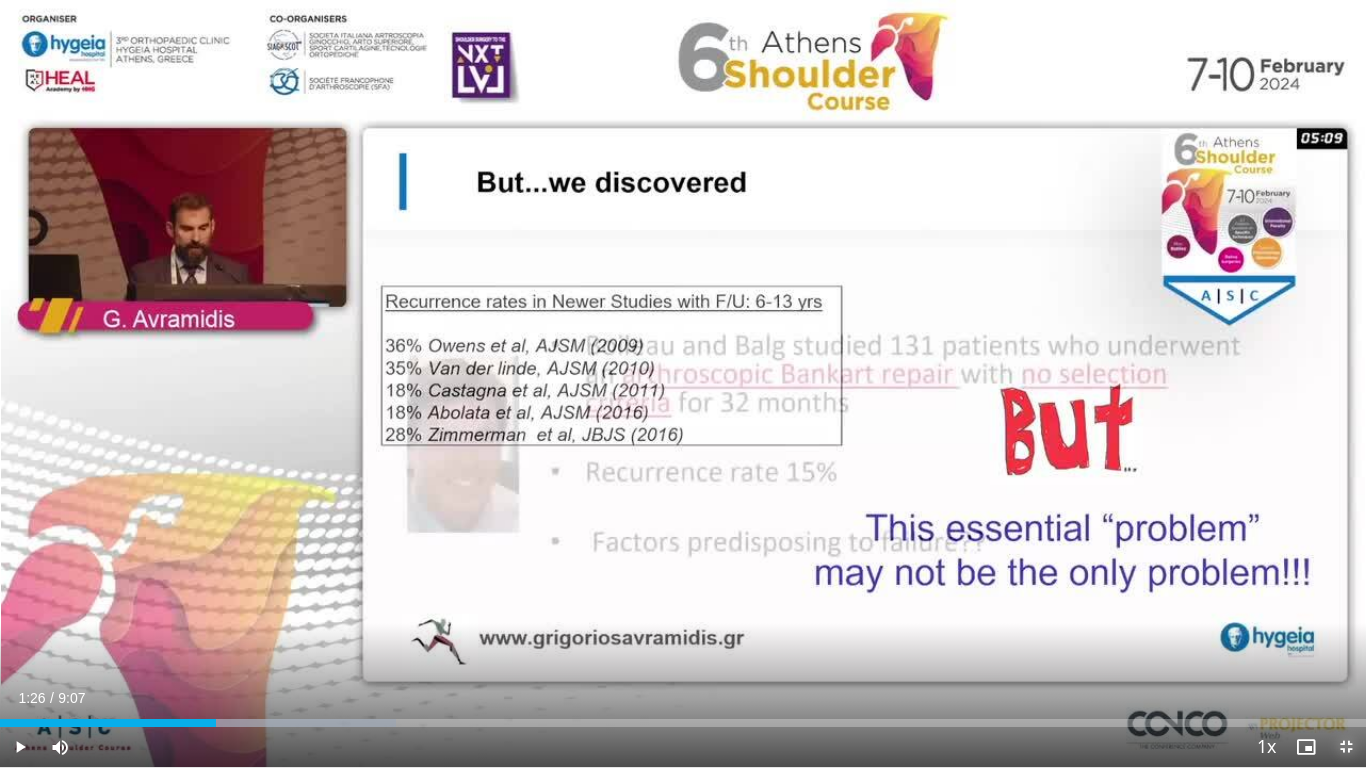 click at bounding box center (1346, 747) 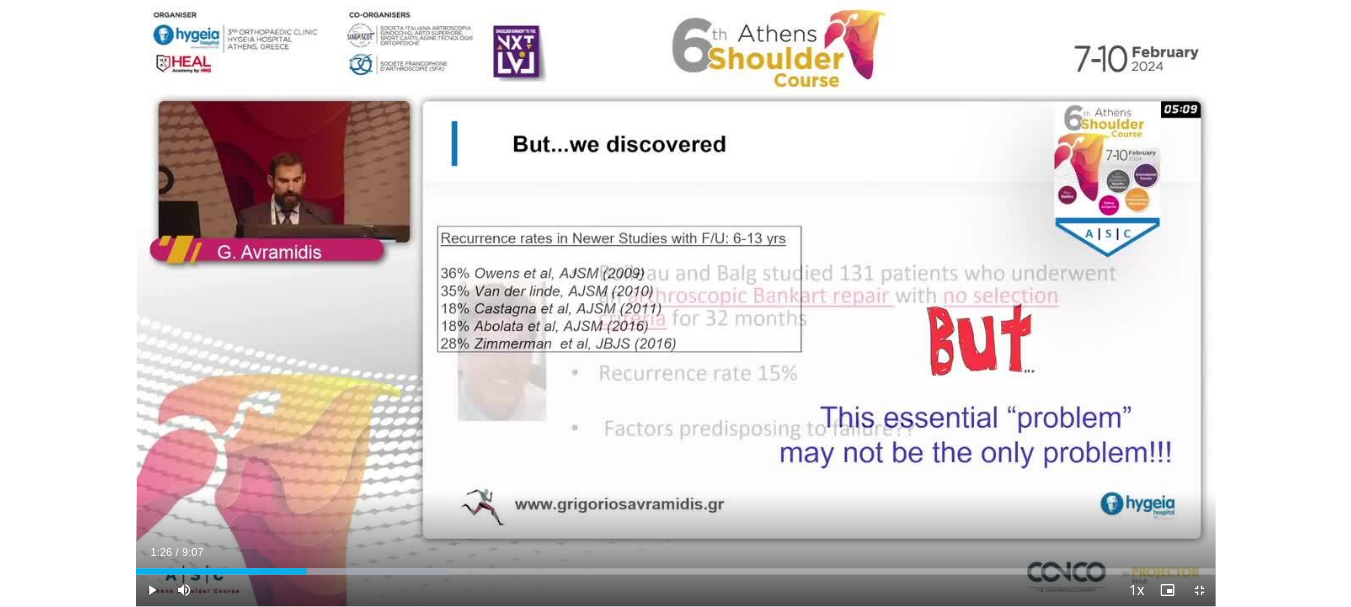 scroll, scrollTop: 656, scrollLeft: 0, axis: vertical 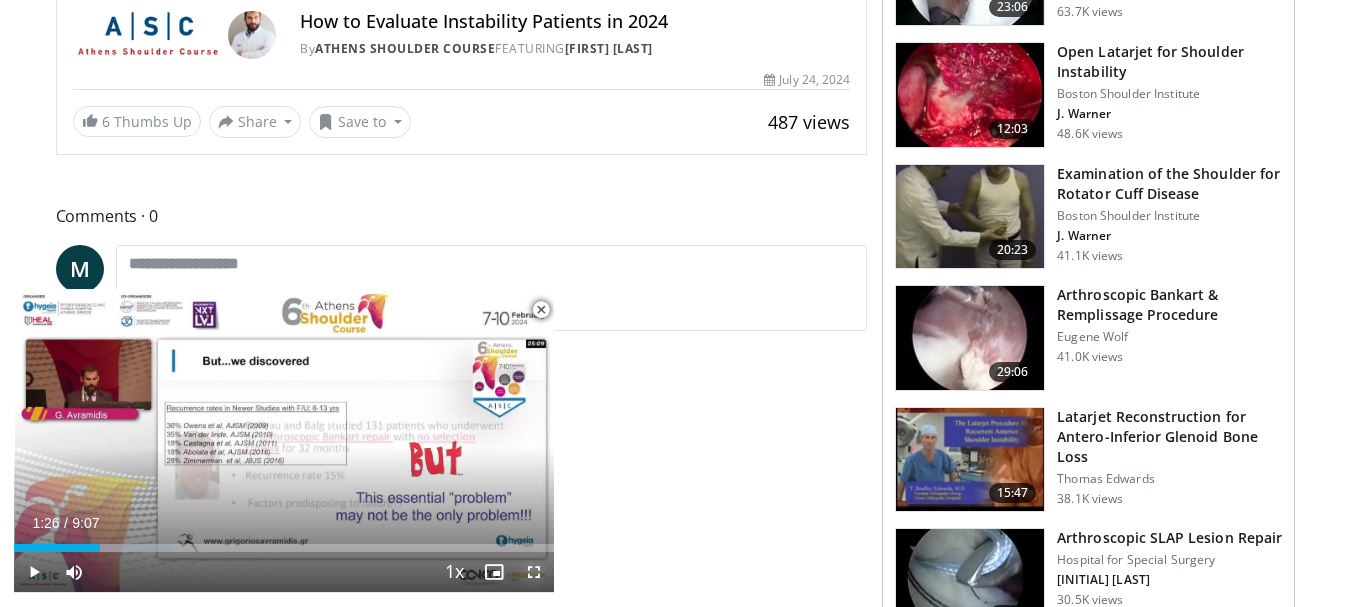 click at bounding box center (534, 572) 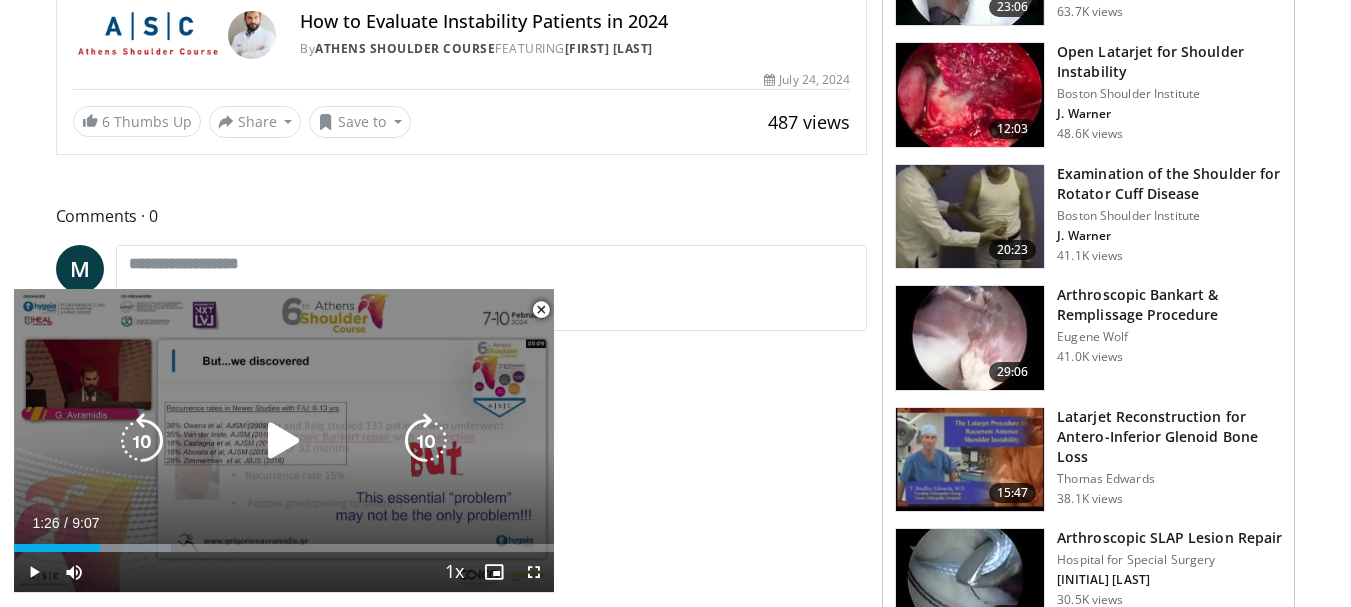 scroll, scrollTop: 200, scrollLeft: 0, axis: vertical 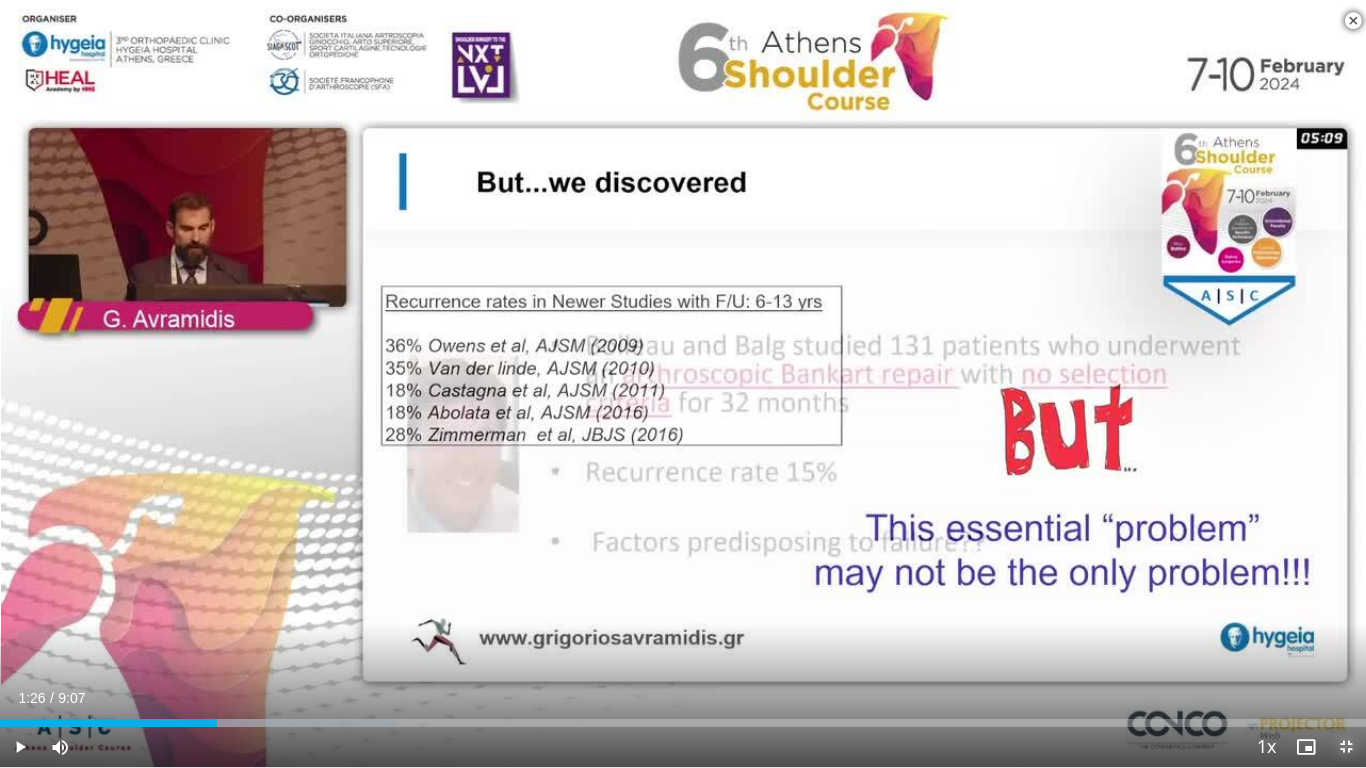click at bounding box center (1346, 747) 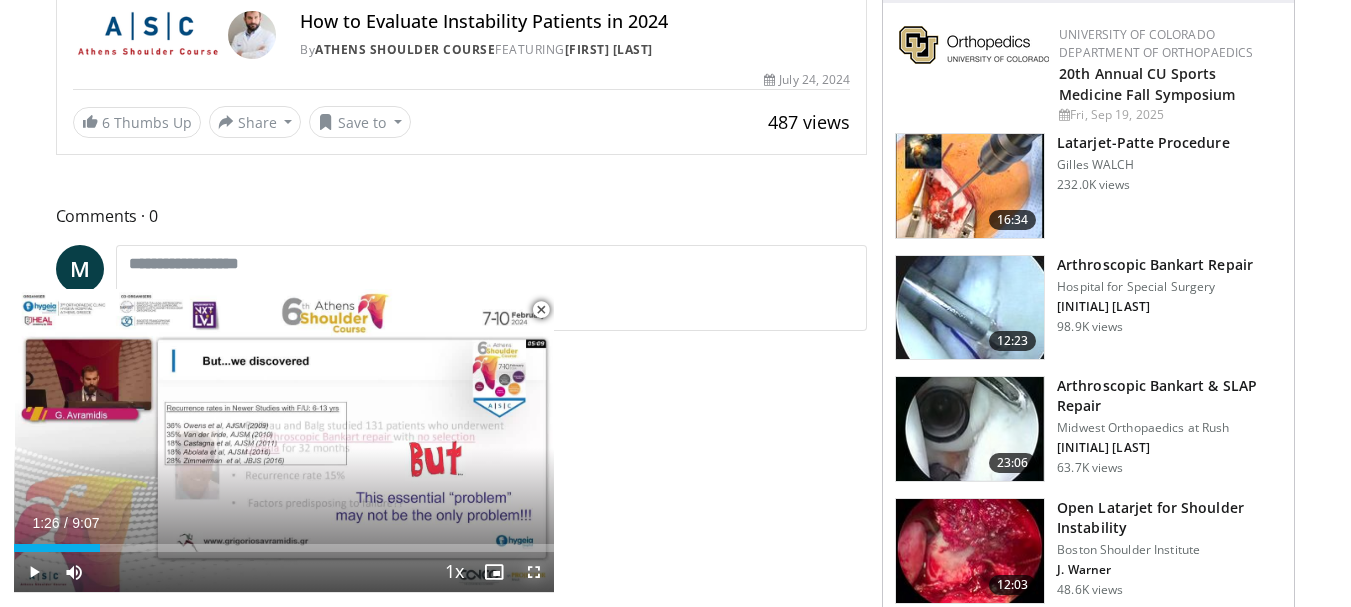 click at bounding box center (534, 572) 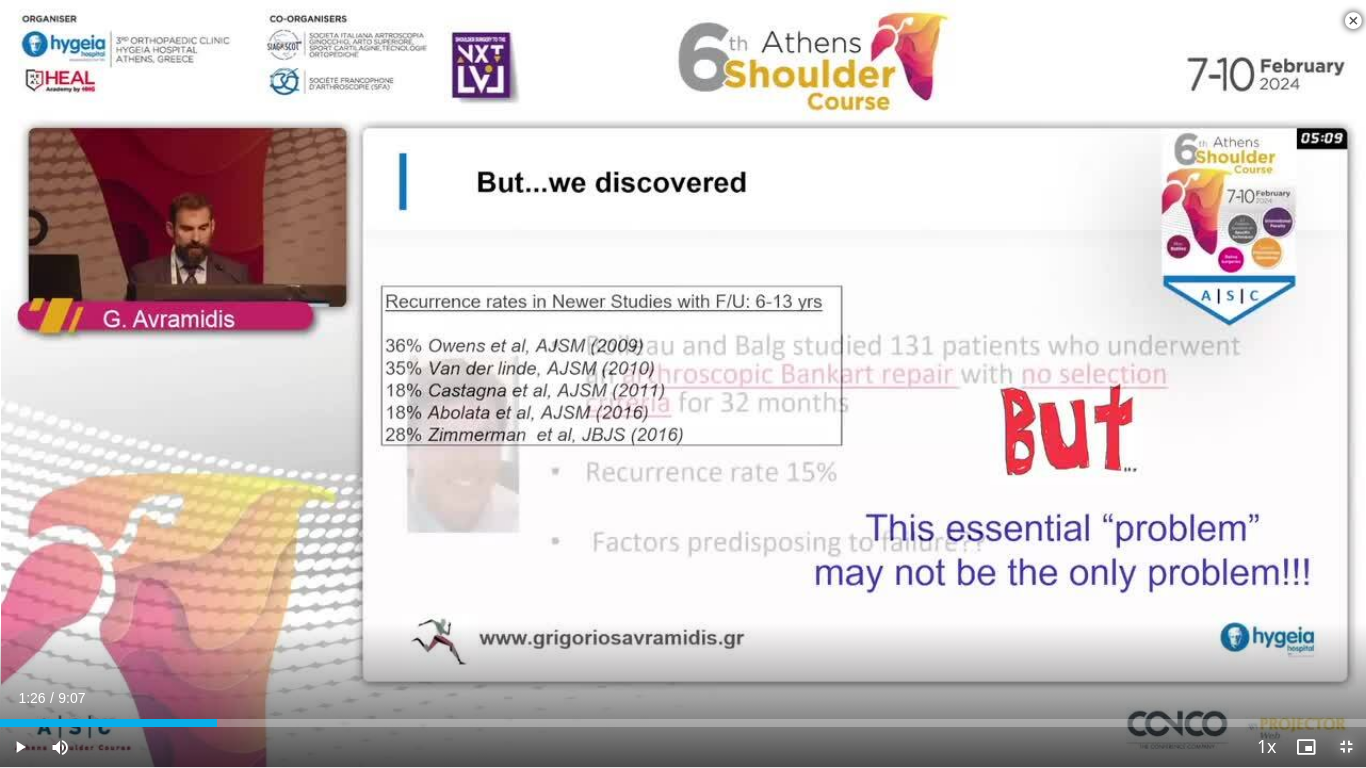 click at bounding box center (1346, 747) 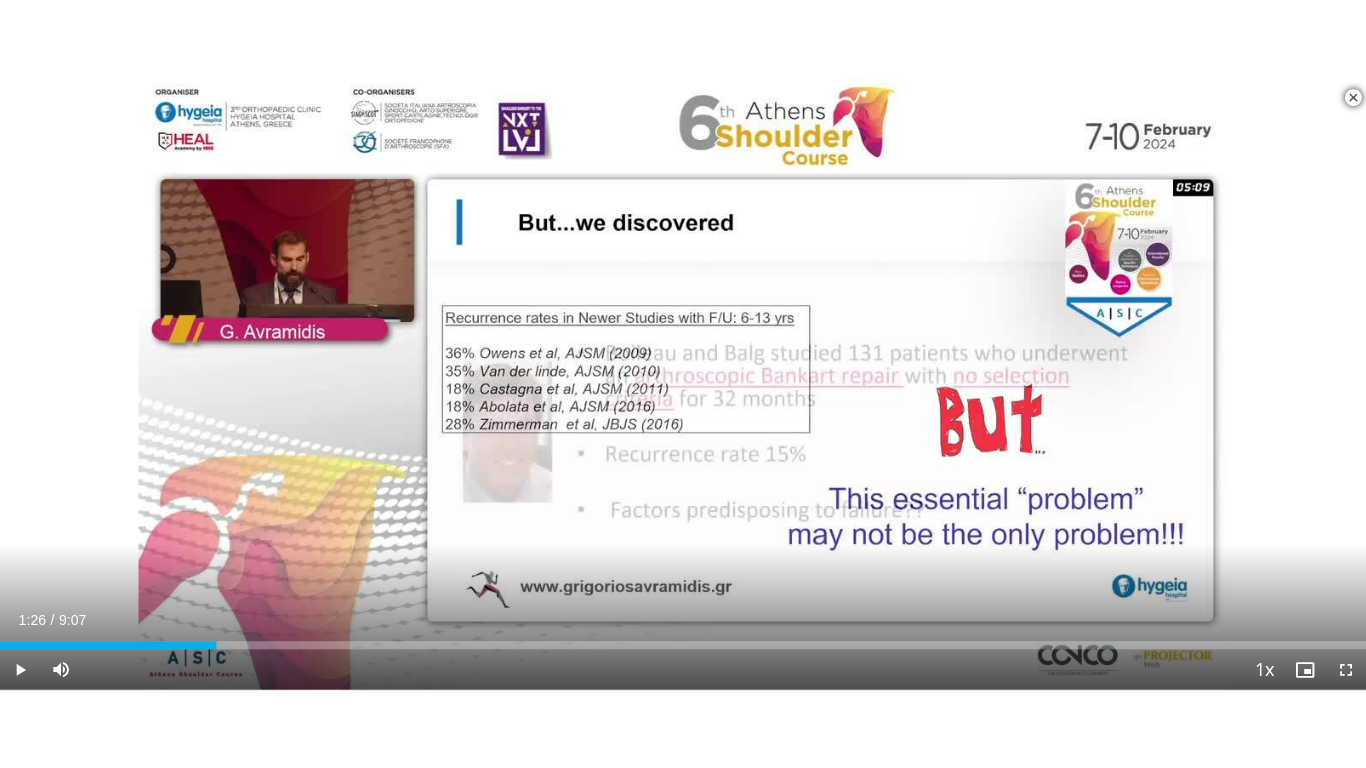 scroll, scrollTop: 500, scrollLeft: 0, axis: vertical 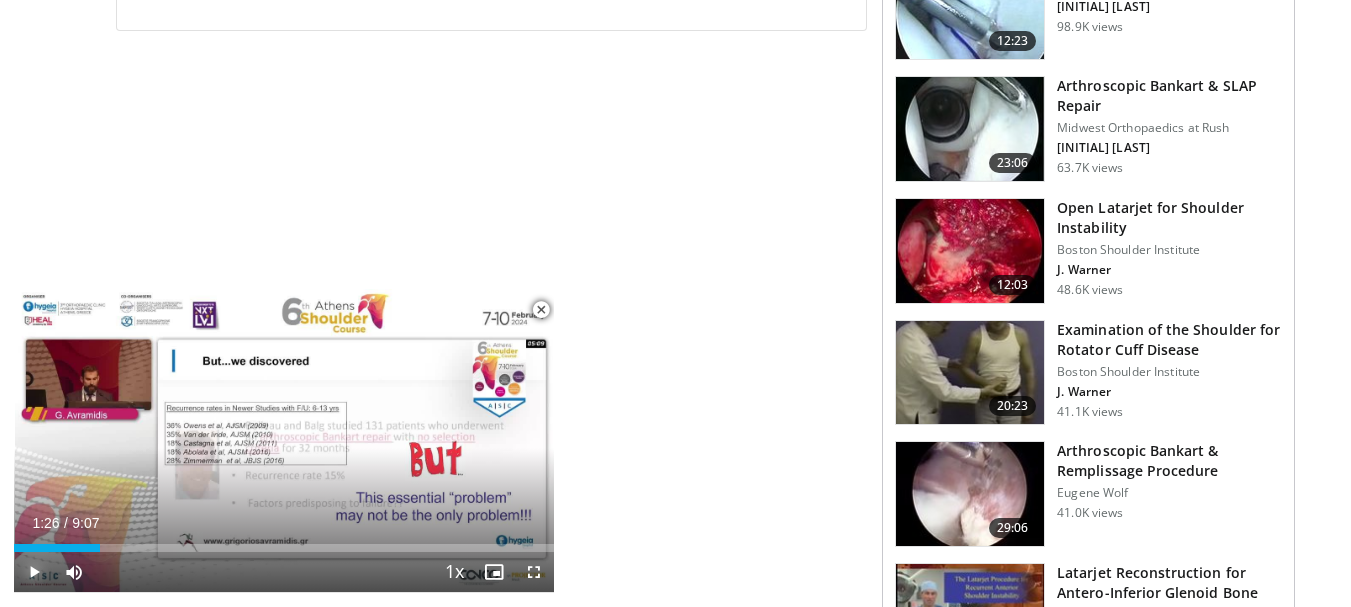 click at bounding box center [34, 572] 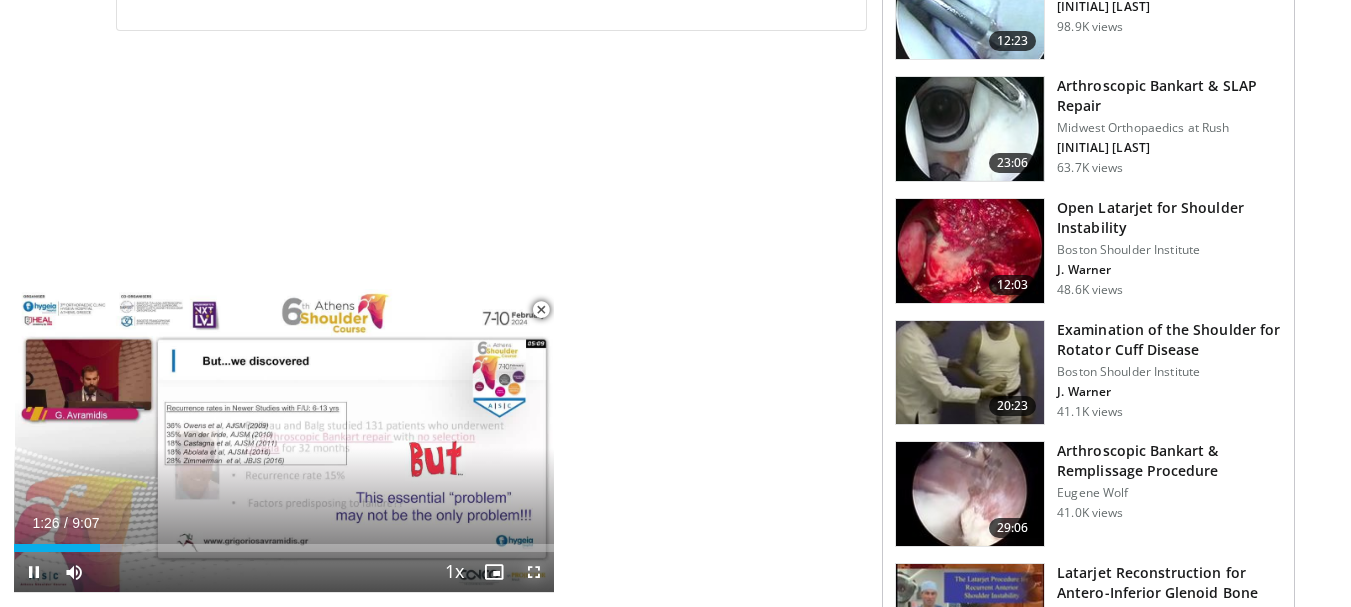 click at bounding box center [534, 572] 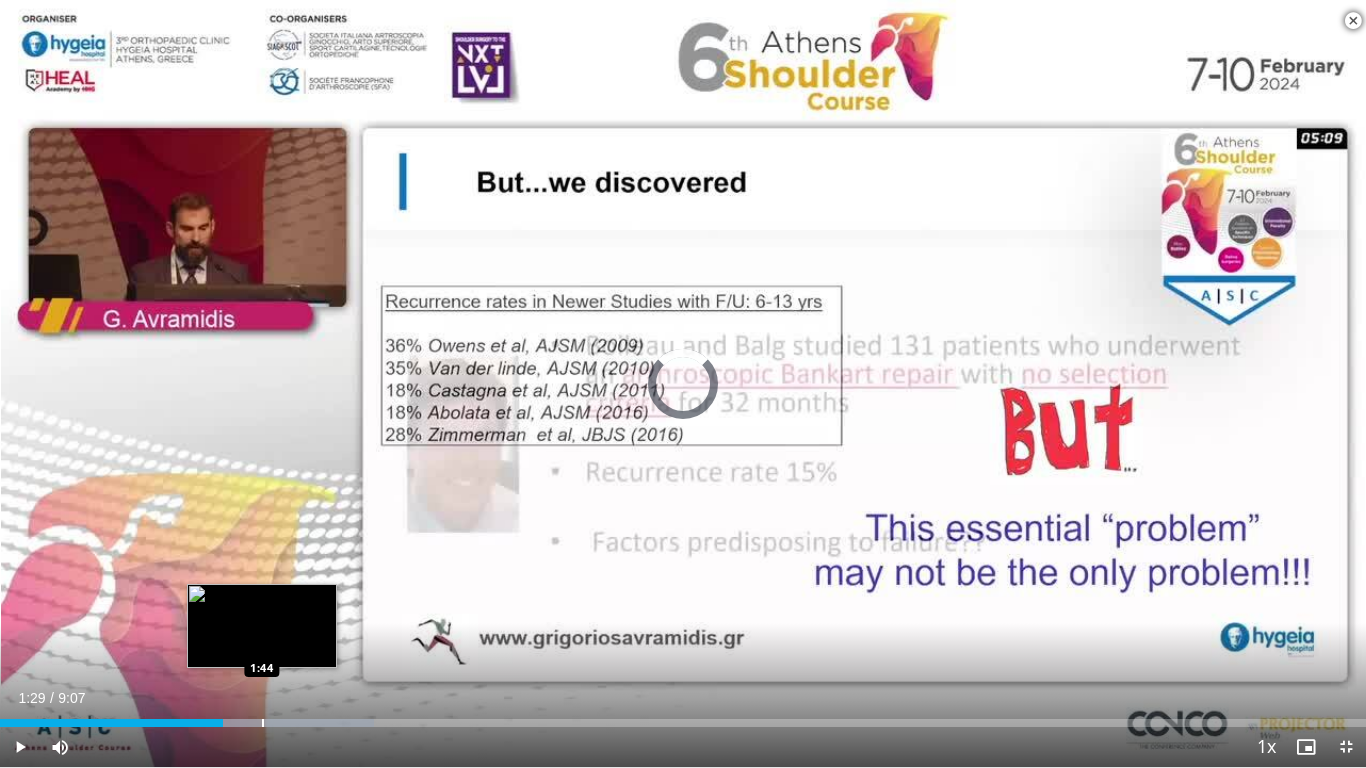 click at bounding box center [263, 723] 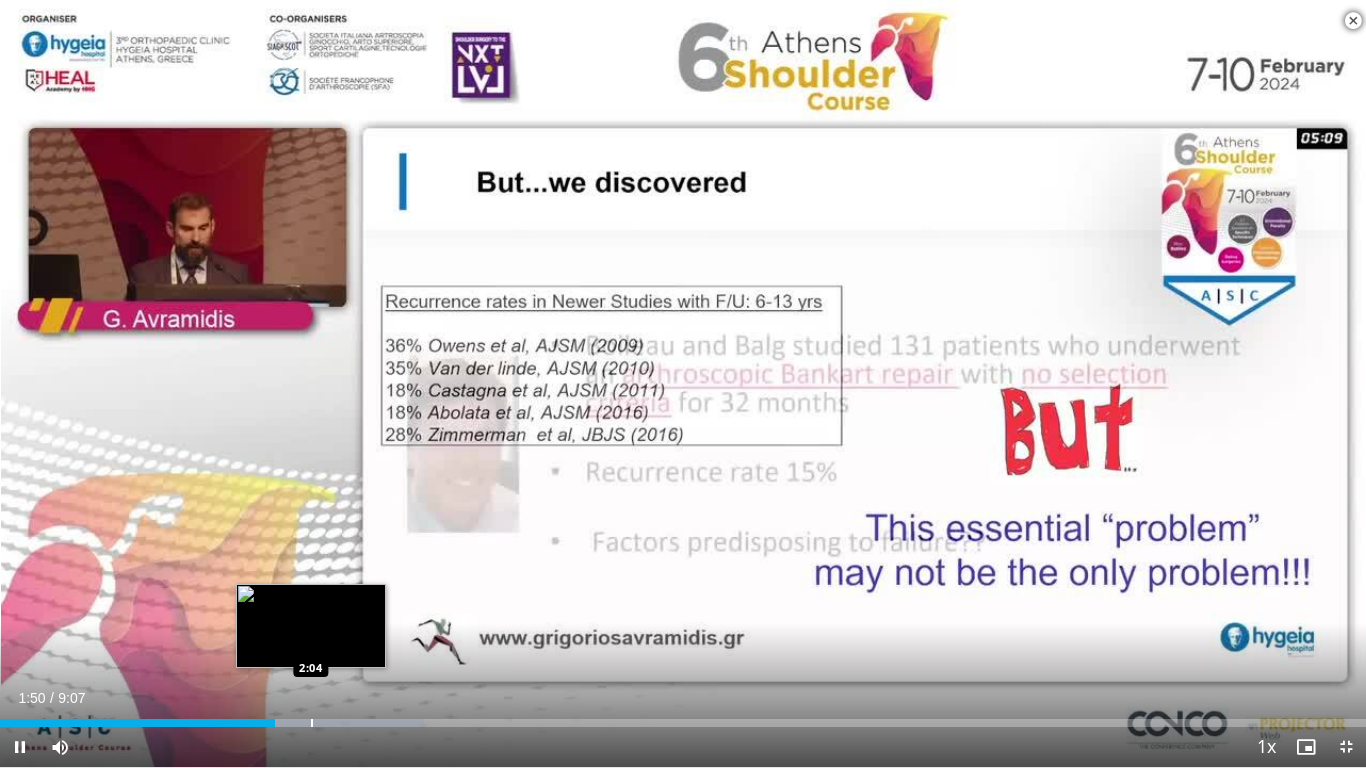 click at bounding box center (312, 723) 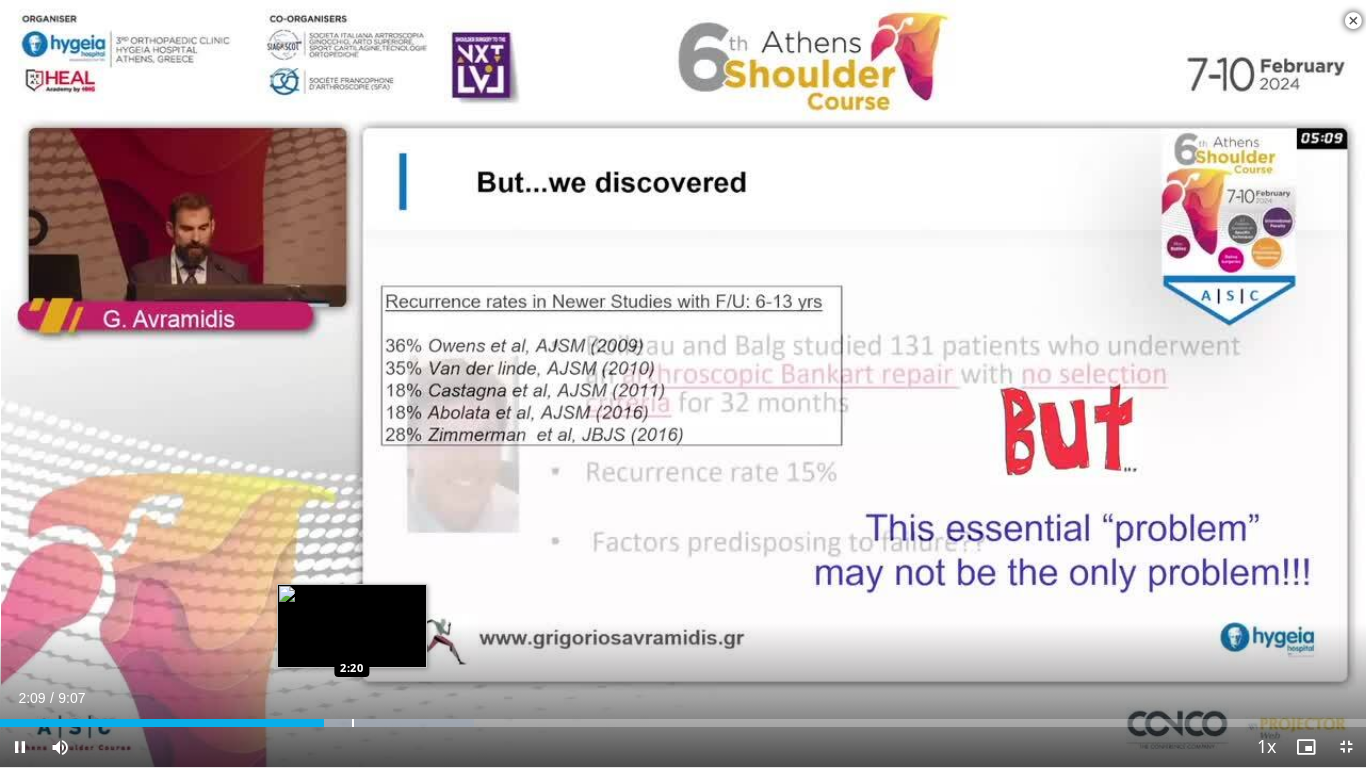 click at bounding box center (360, 723) 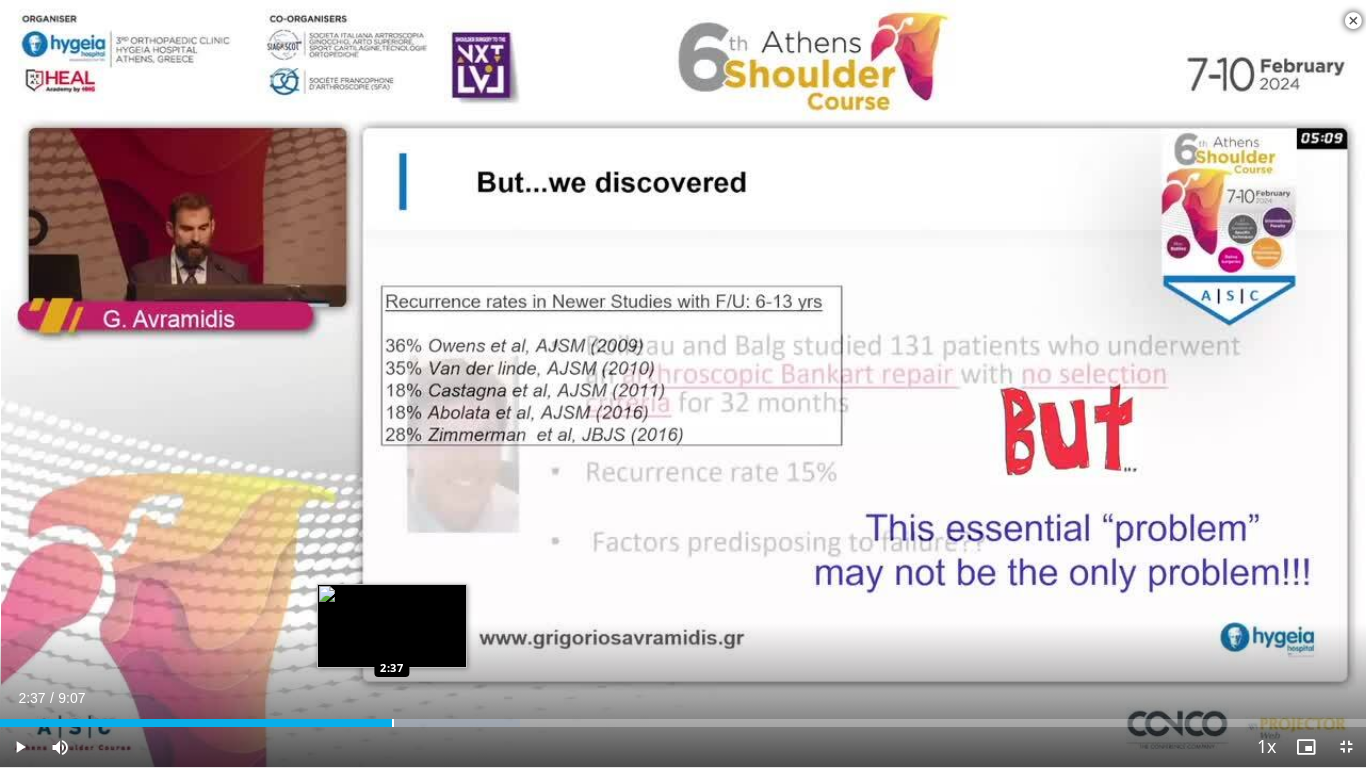click at bounding box center (393, 723) 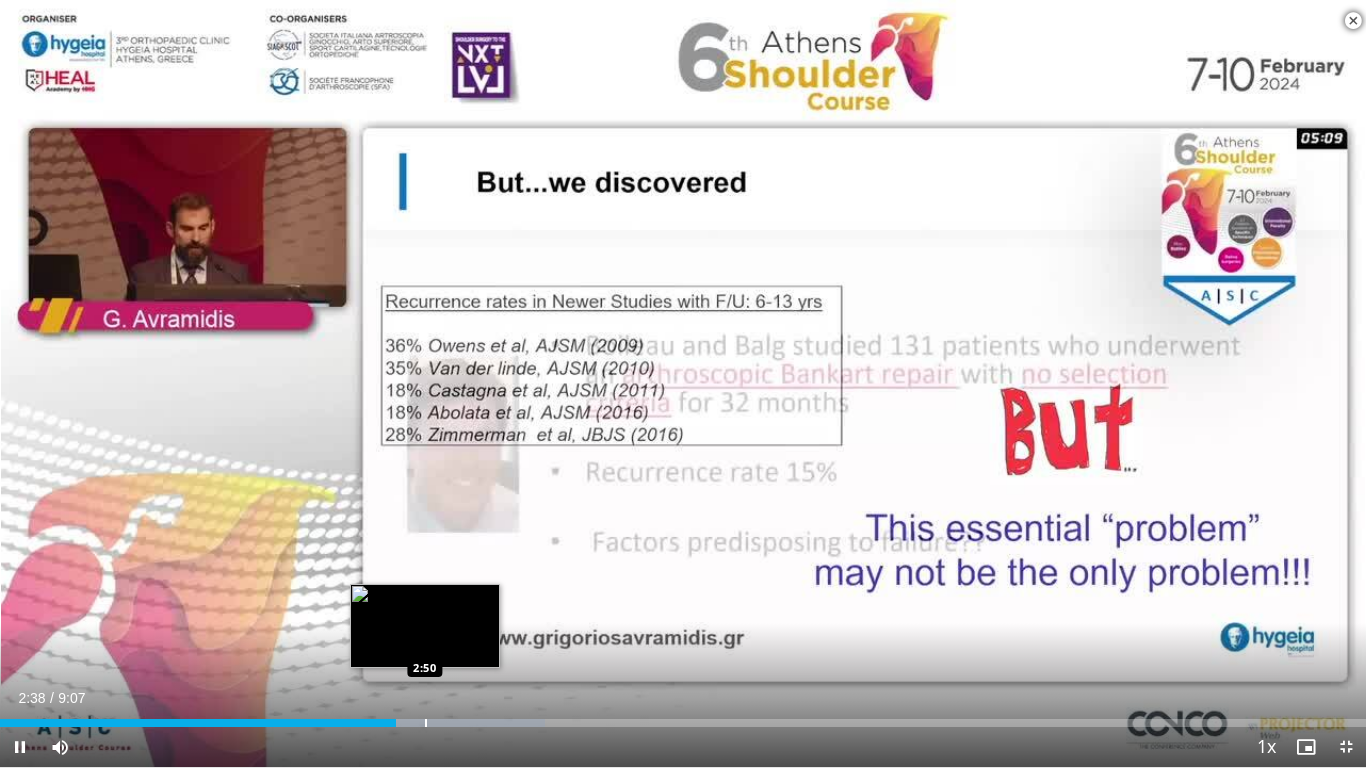 click at bounding box center [426, 723] 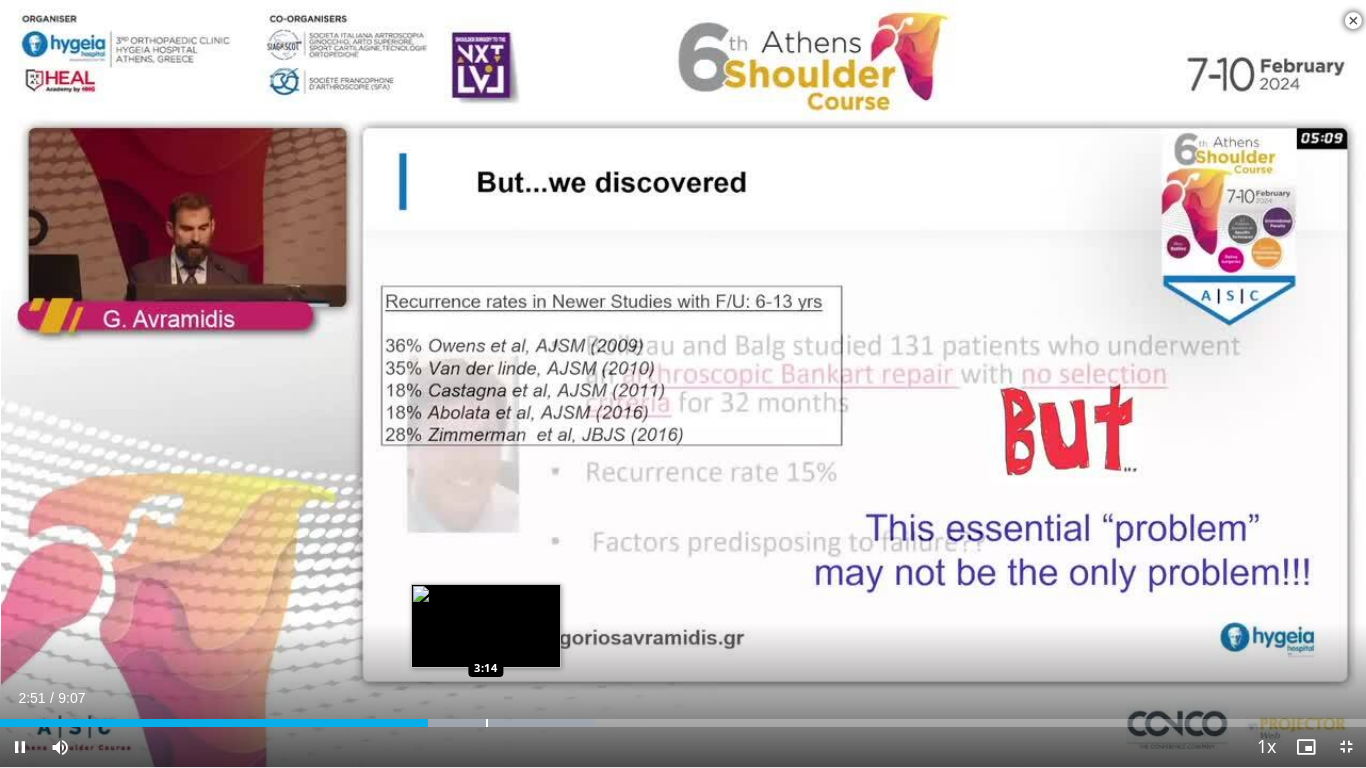 click at bounding box center (487, 723) 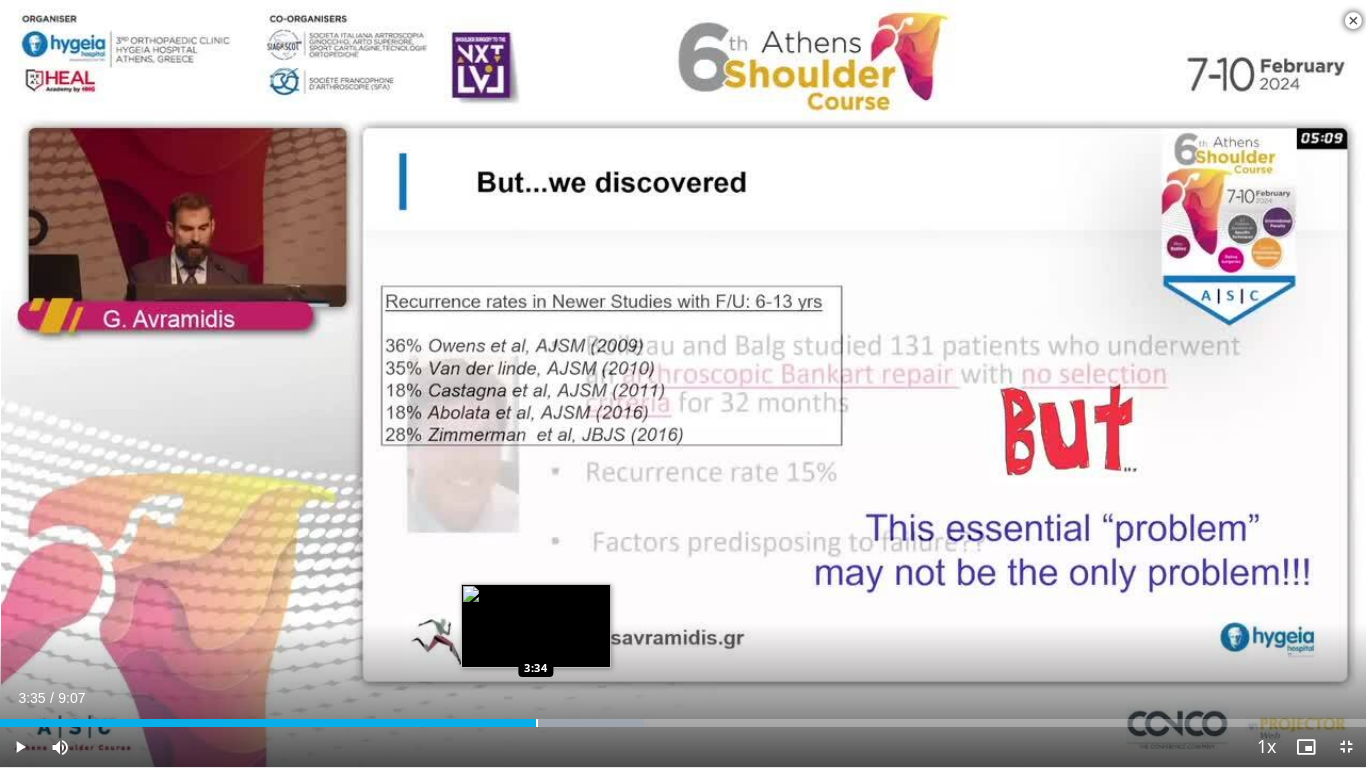 click at bounding box center [537, 723] 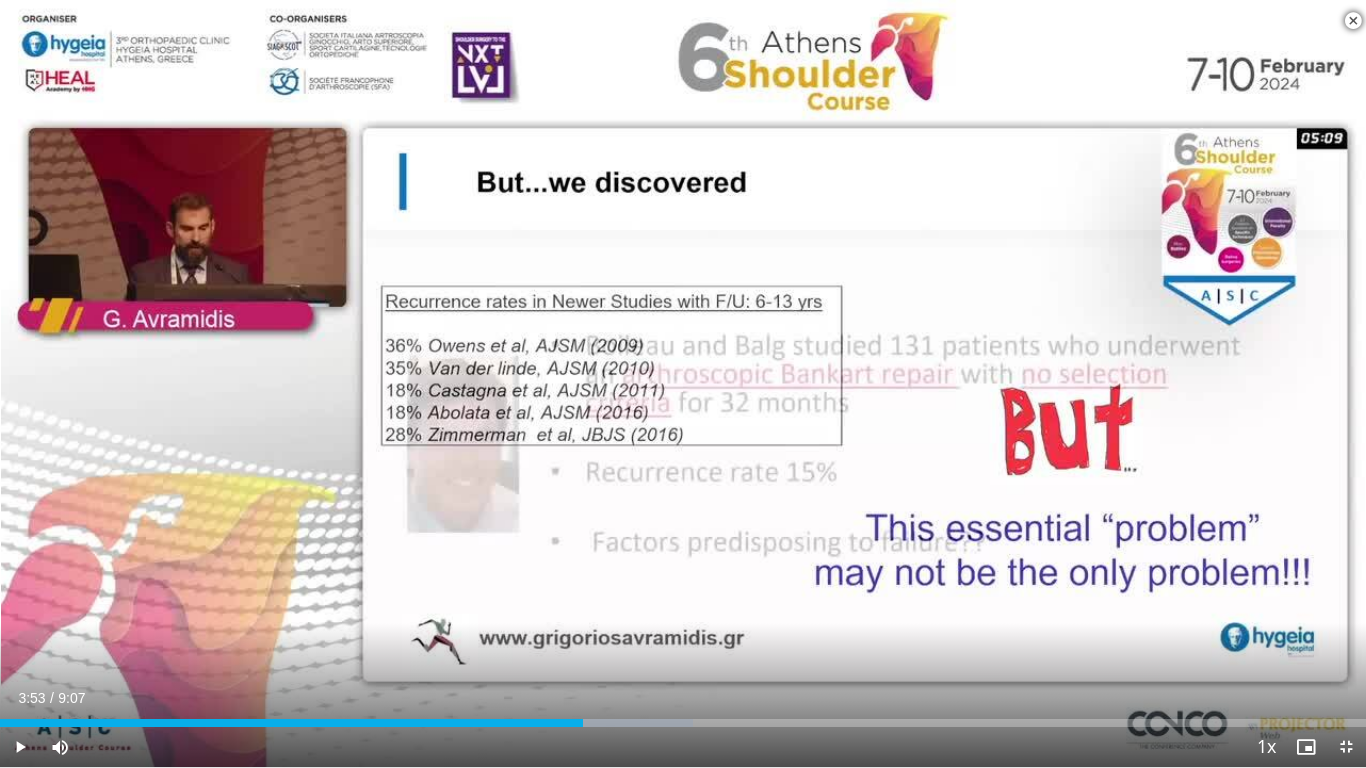 click at bounding box center [584, 723] 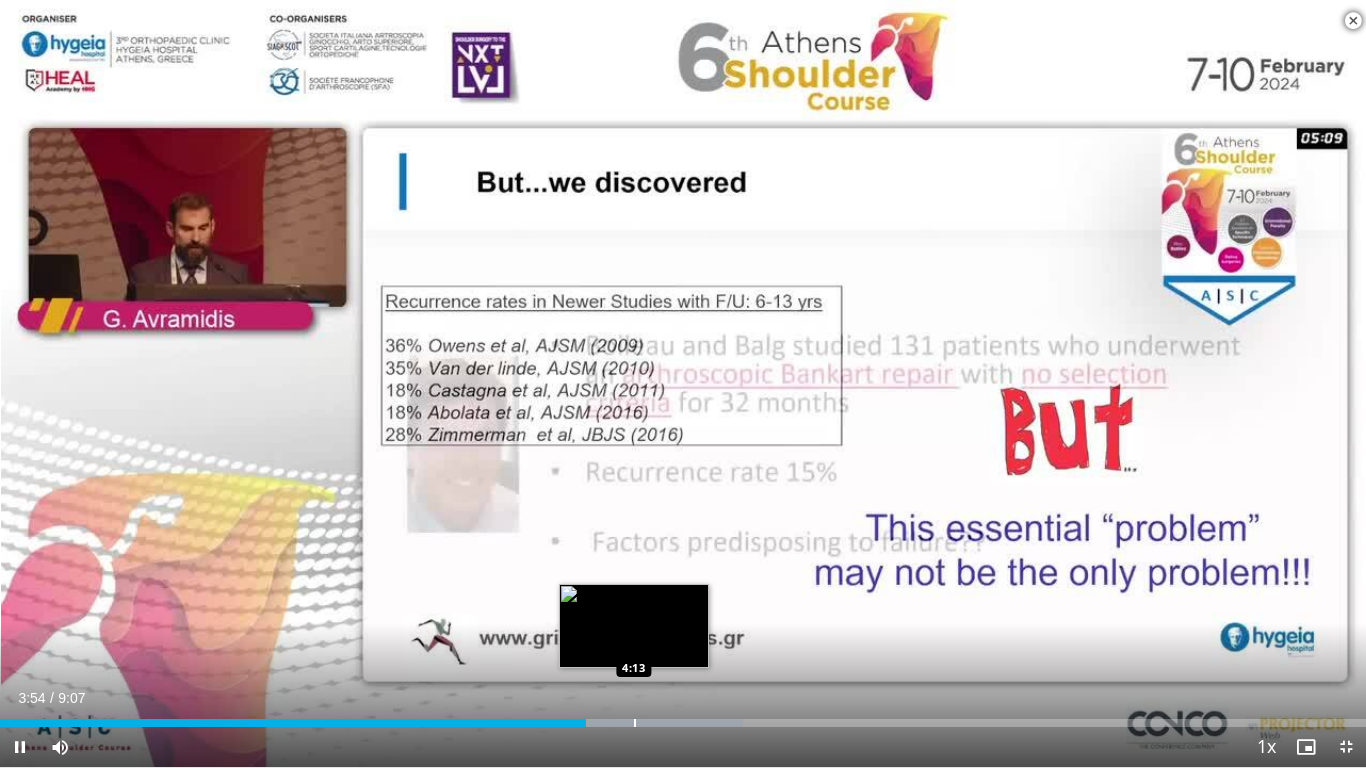 click at bounding box center (635, 723) 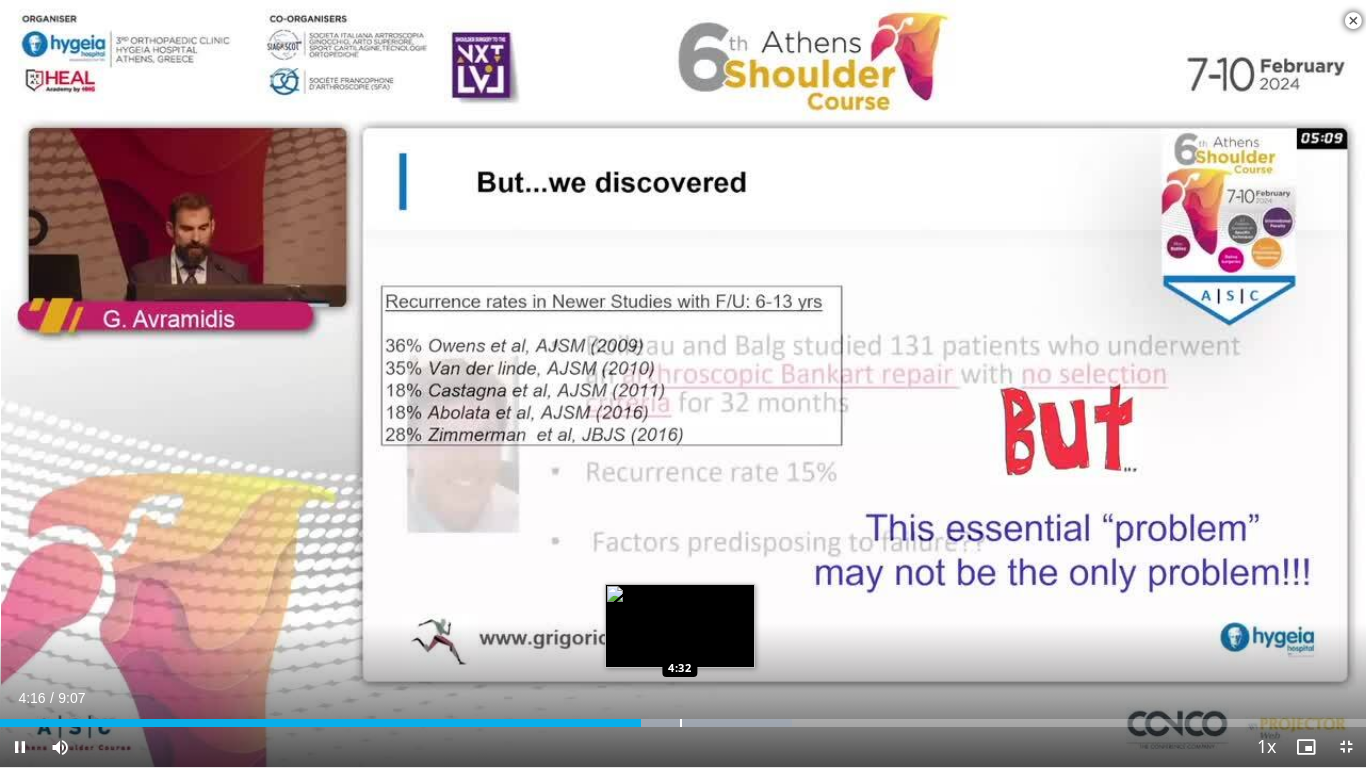 click at bounding box center (681, 723) 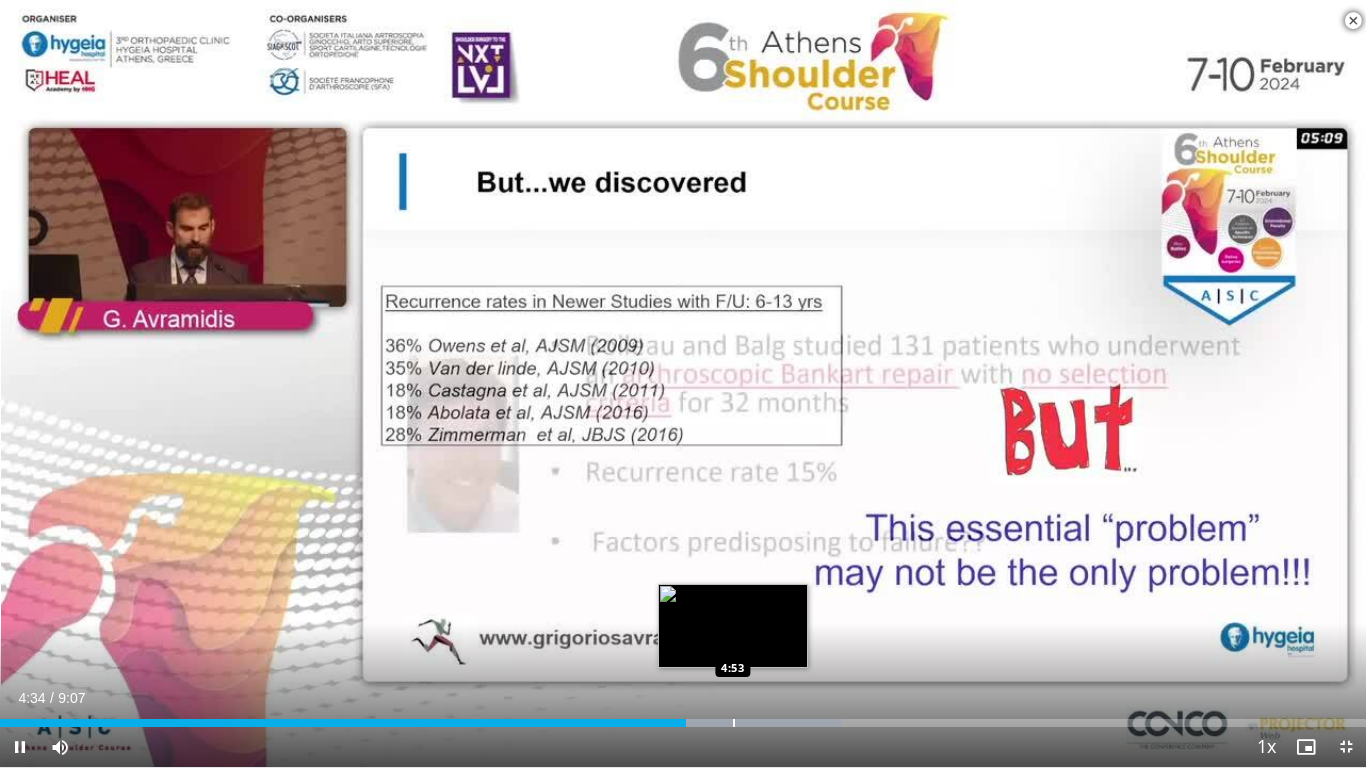click at bounding box center [734, 723] 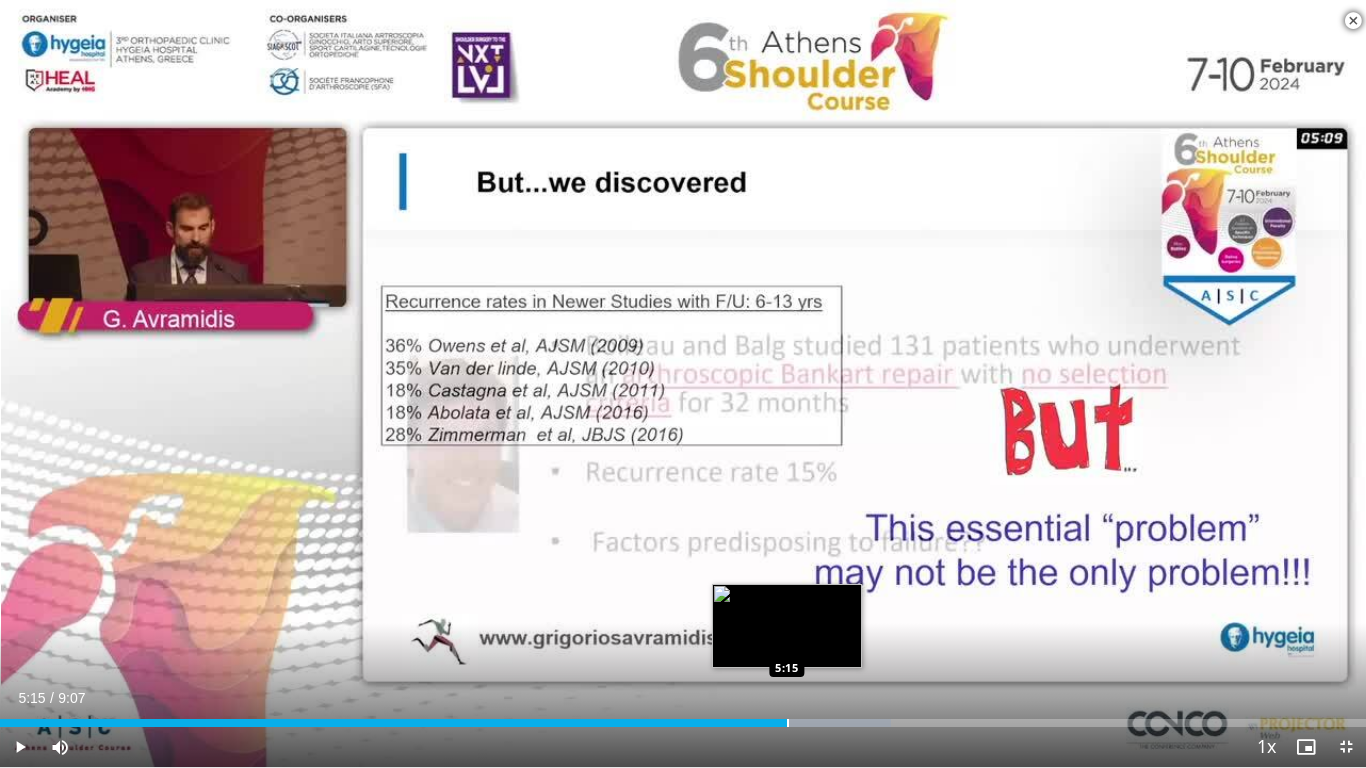 click on "Loaded :  65.25% 5:15 5:15" at bounding box center (683, 717) 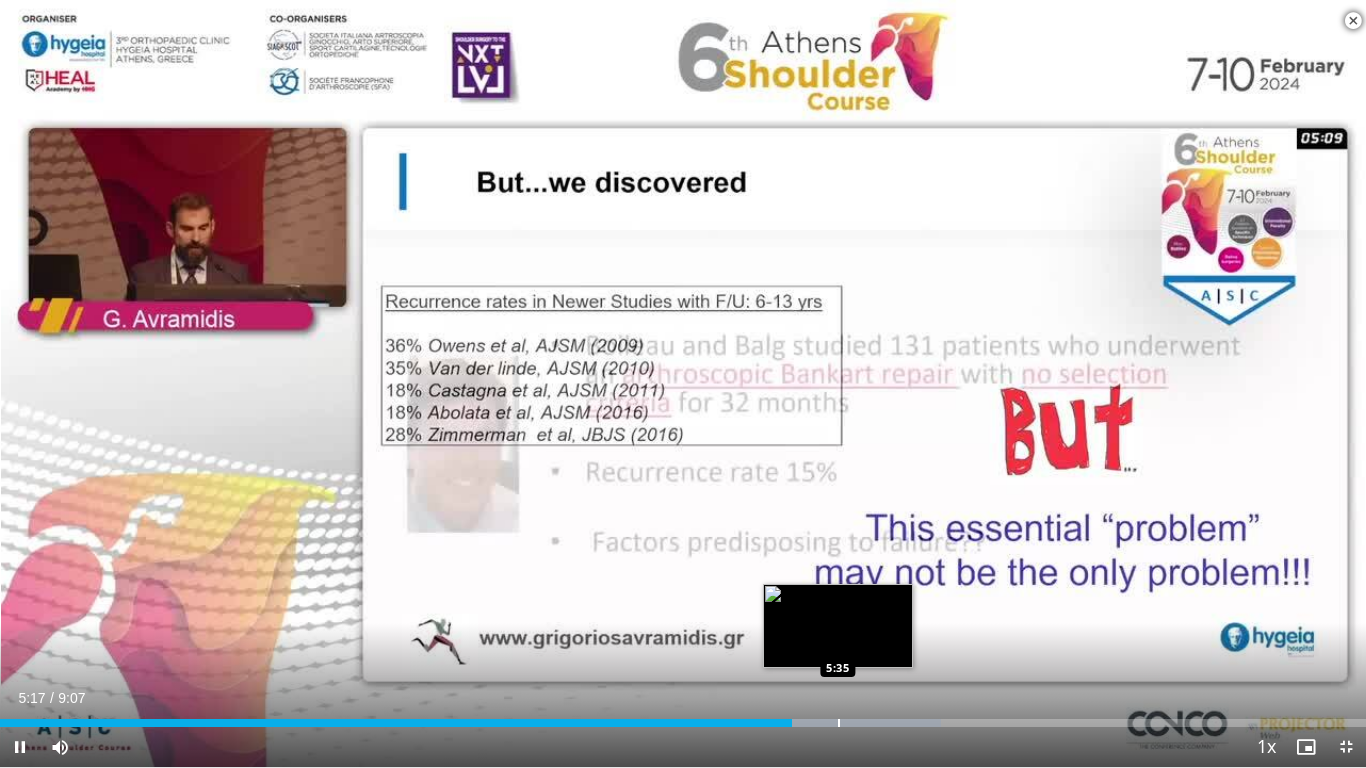 click on "Loaded :  68.88% 5:17 5:35" at bounding box center [683, 717] 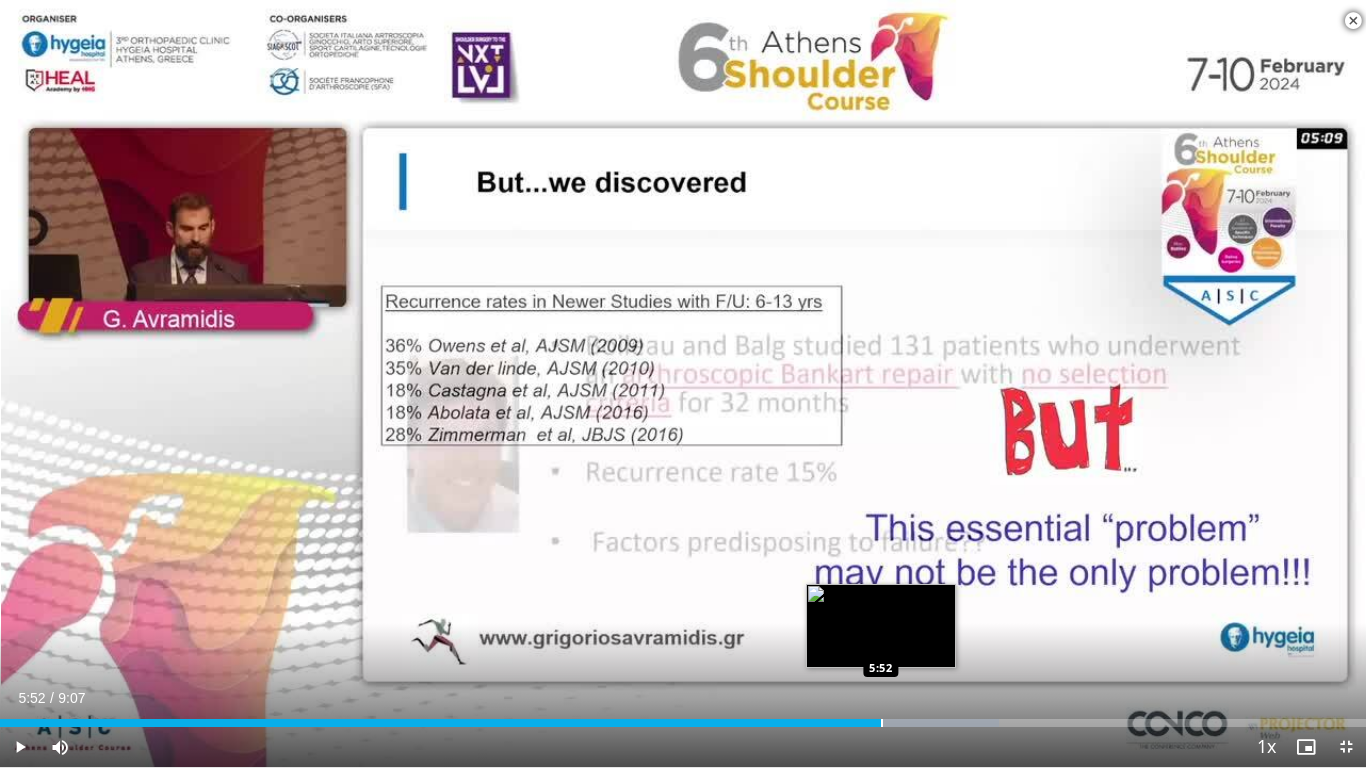 click on "Loaded :  73.10% 5:52 5:52" at bounding box center [683, 717] 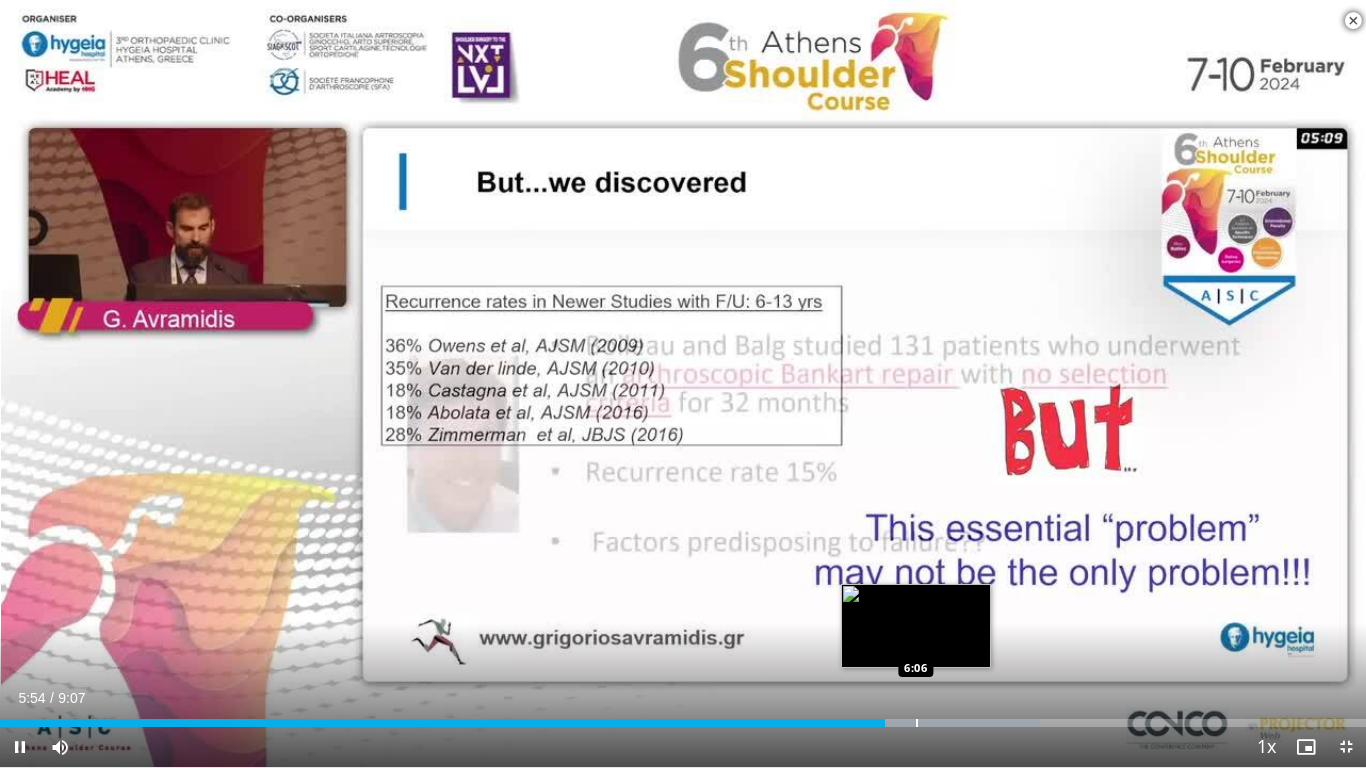 click at bounding box center (917, 723) 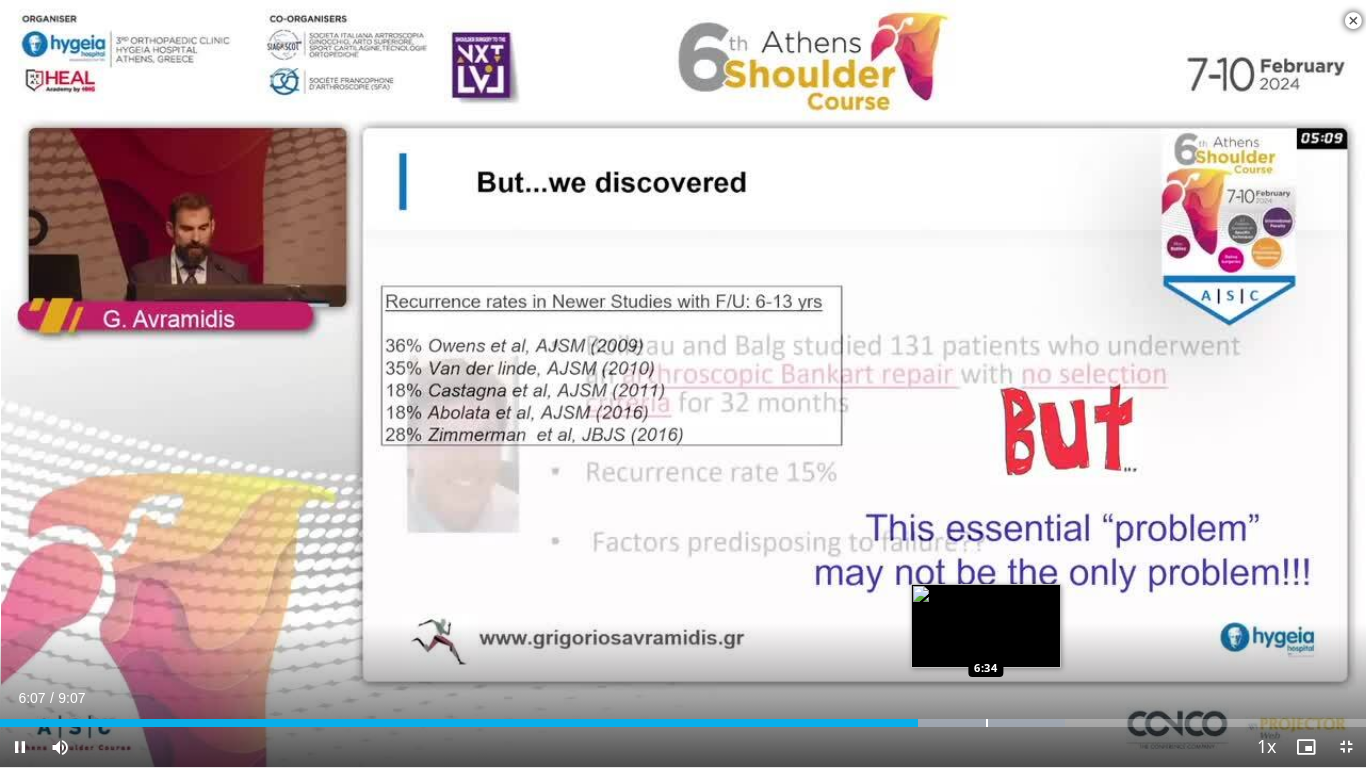 click on "Loaded :  77.94% 6:07 6:34" at bounding box center [683, 717] 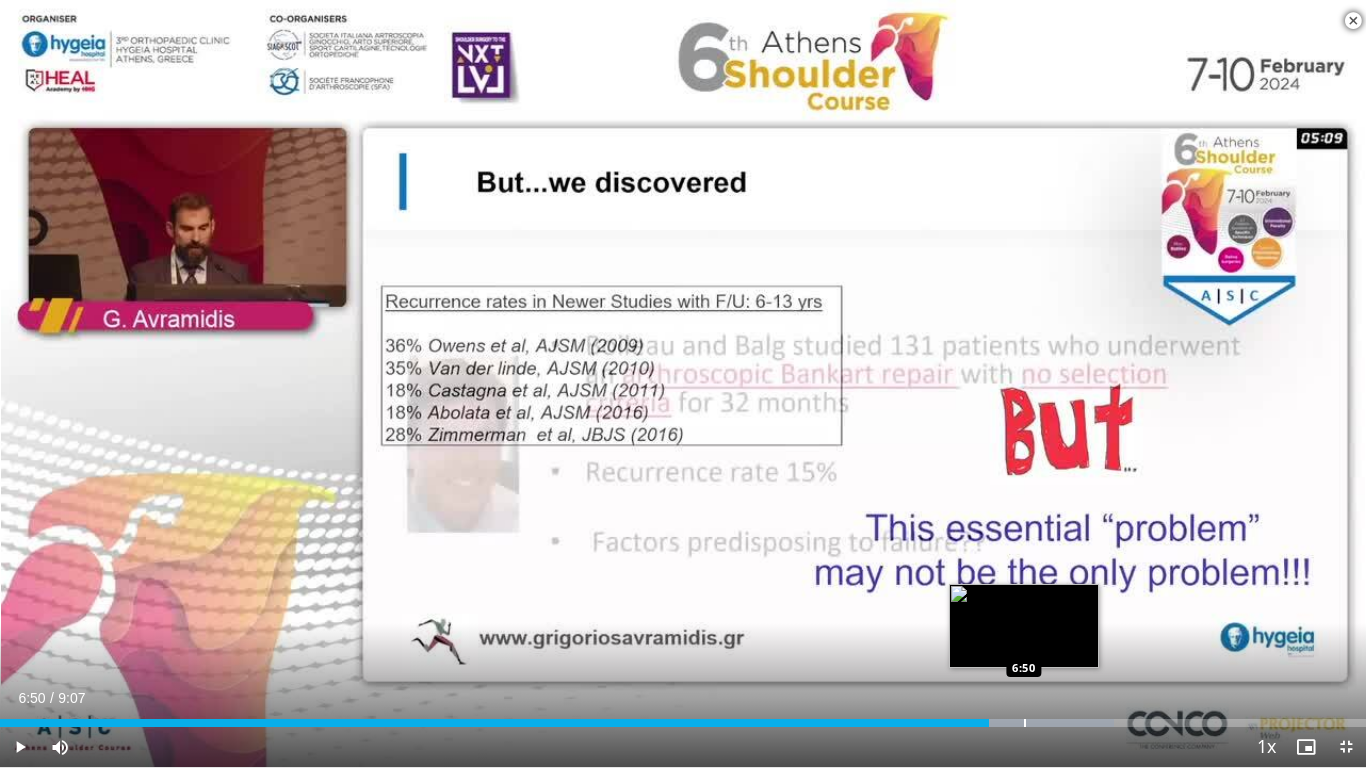 click at bounding box center [1025, 723] 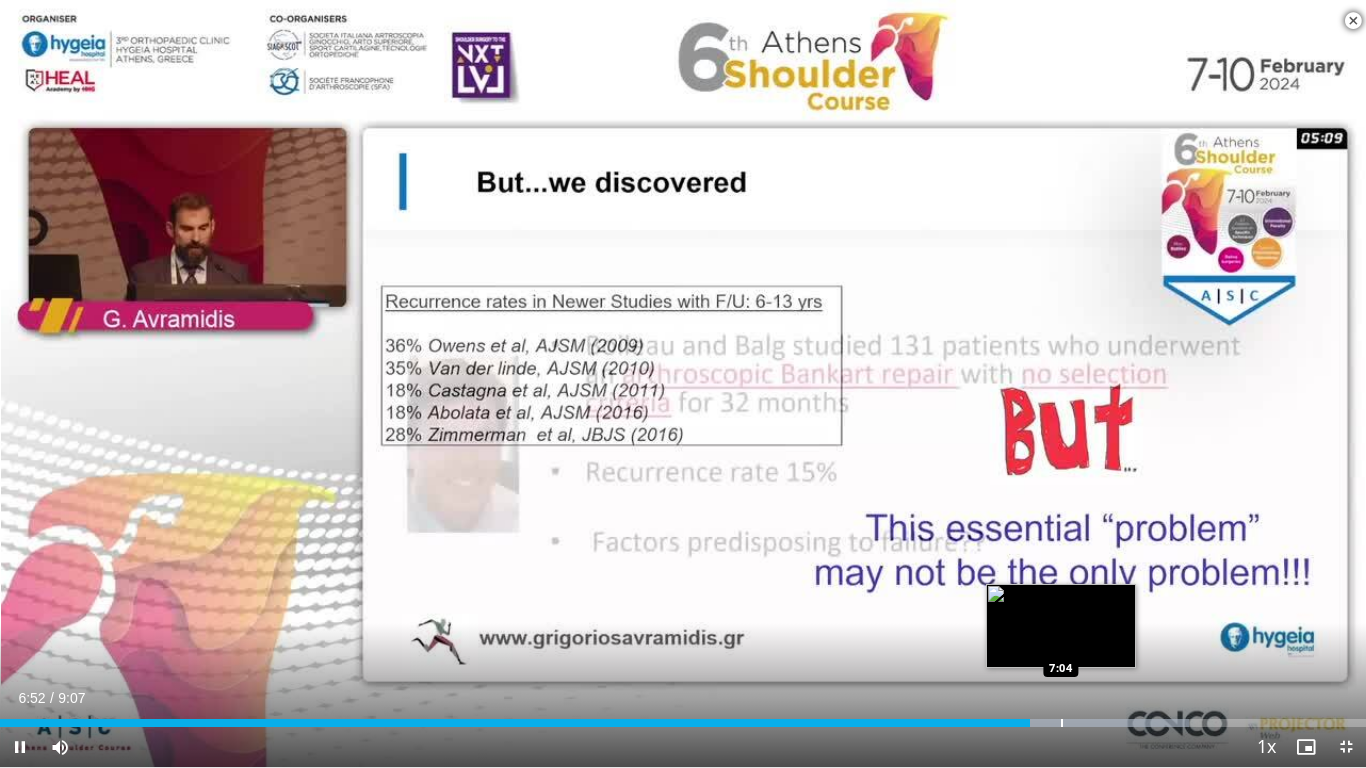 click at bounding box center [1062, 723] 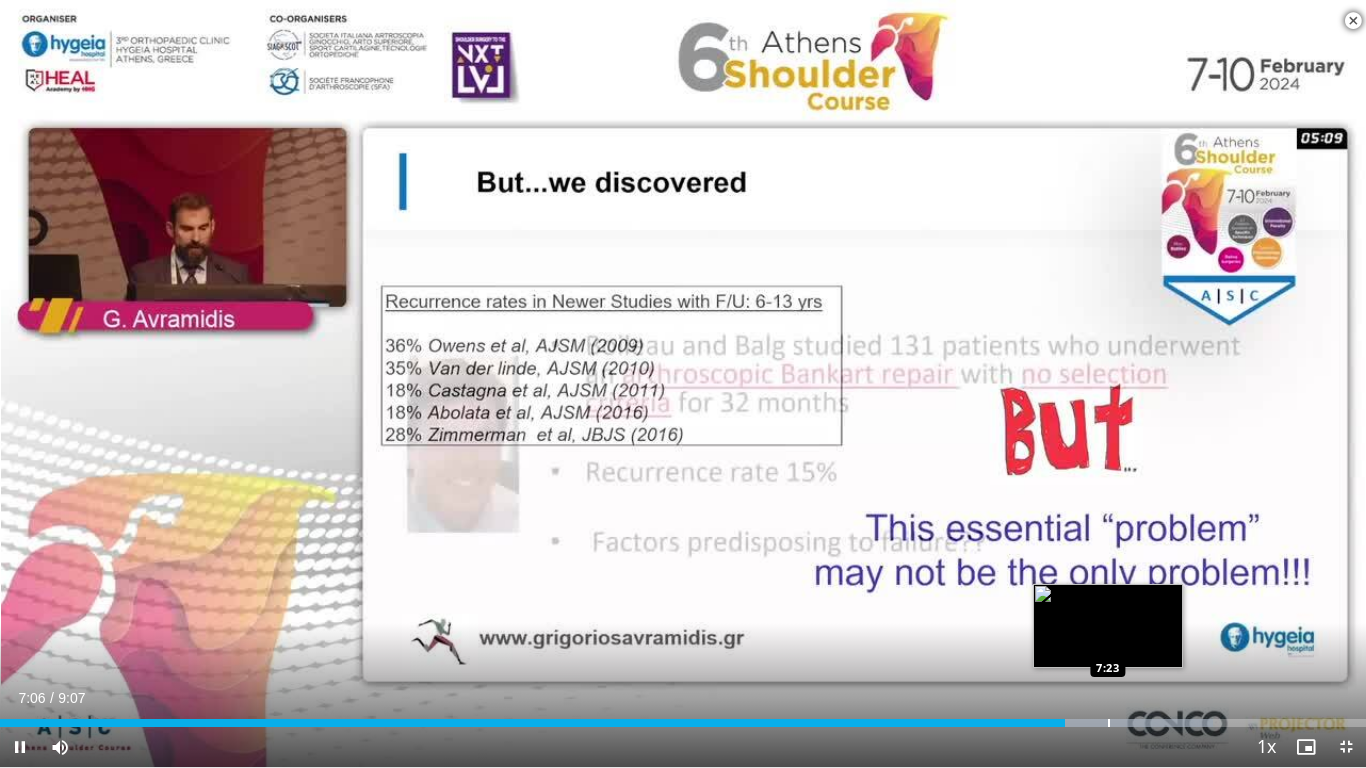 click at bounding box center [1109, 723] 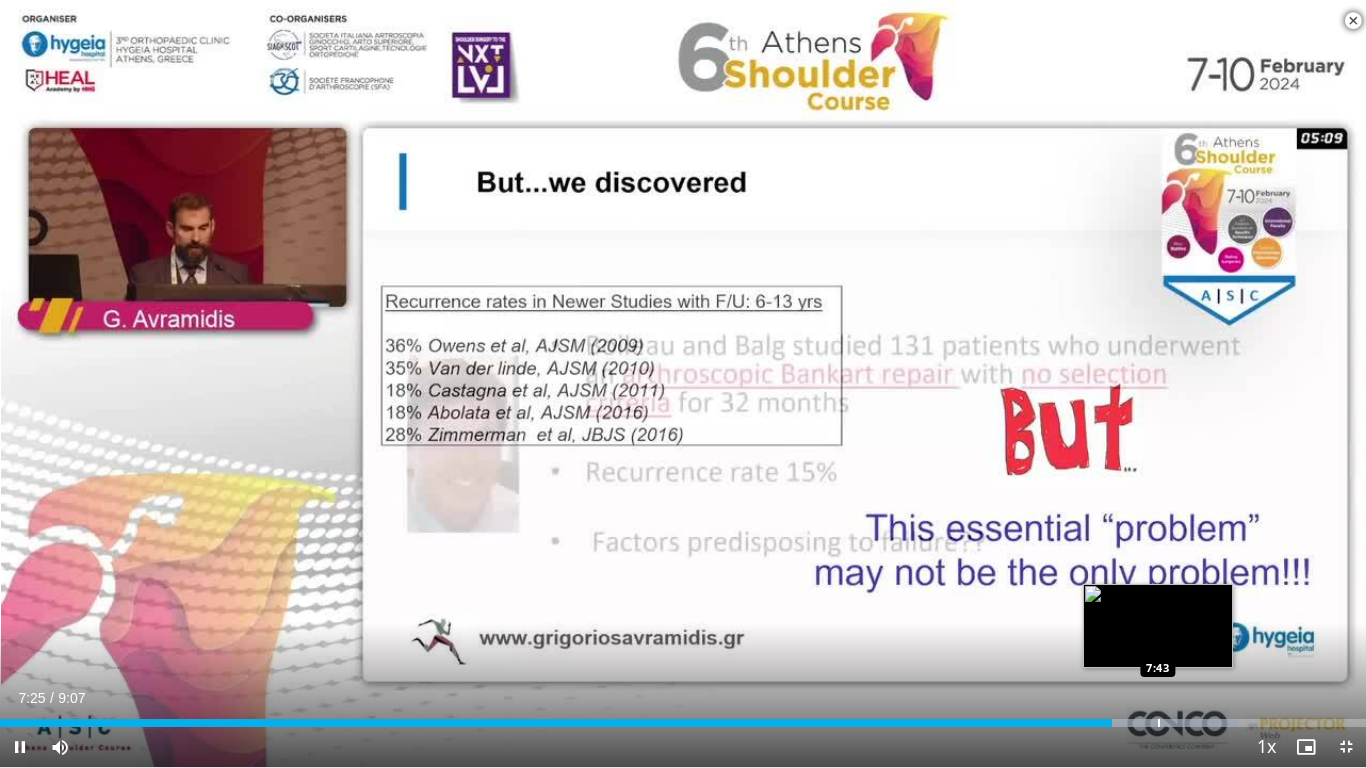 click at bounding box center [1159, 723] 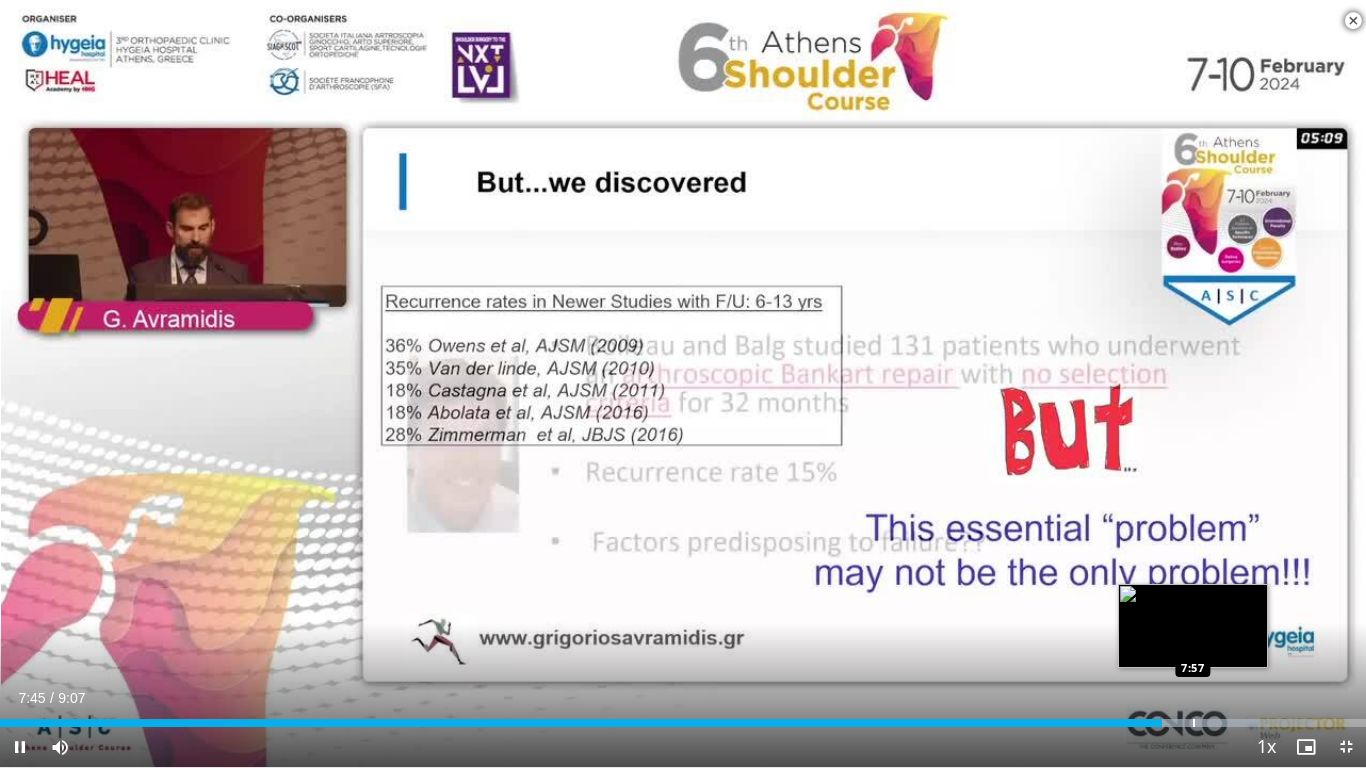 click at bounding box center [1200, 723] 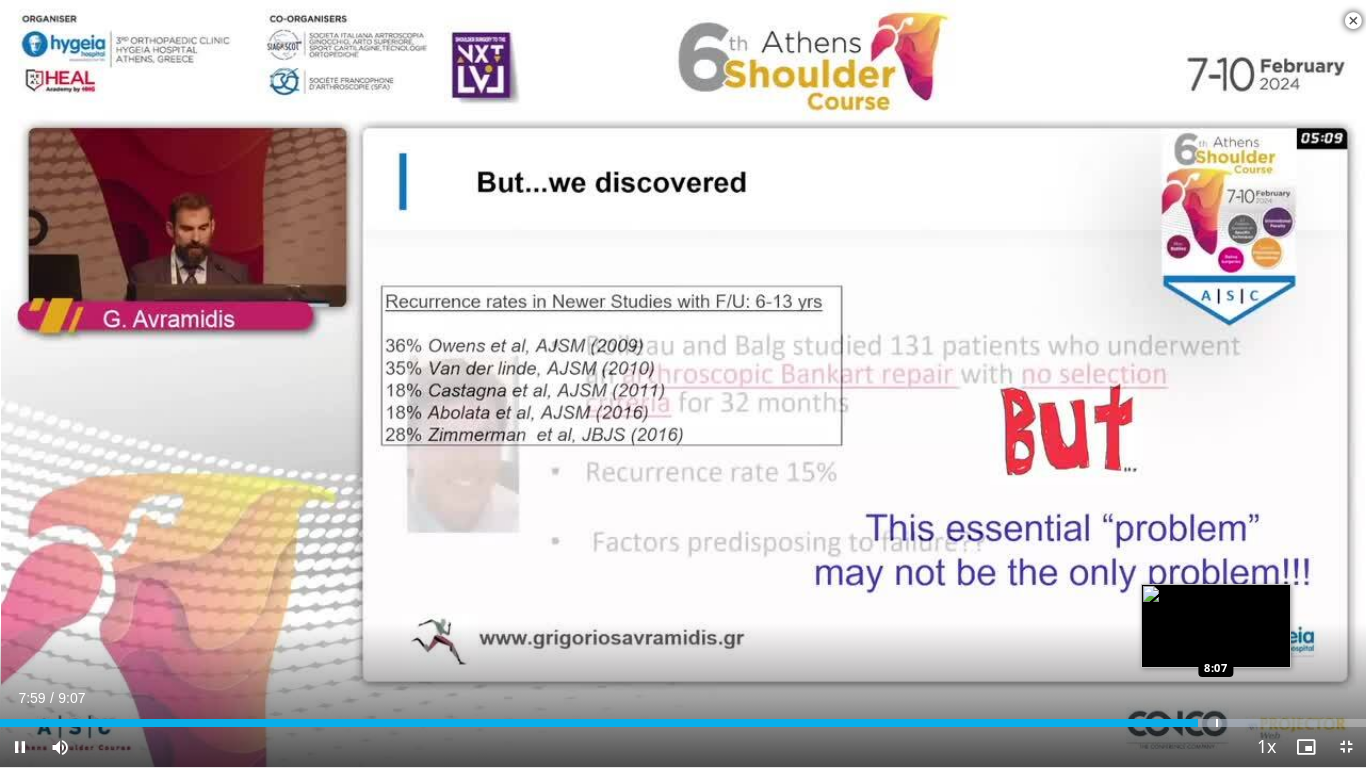 click at bounding box center (1217, 723) 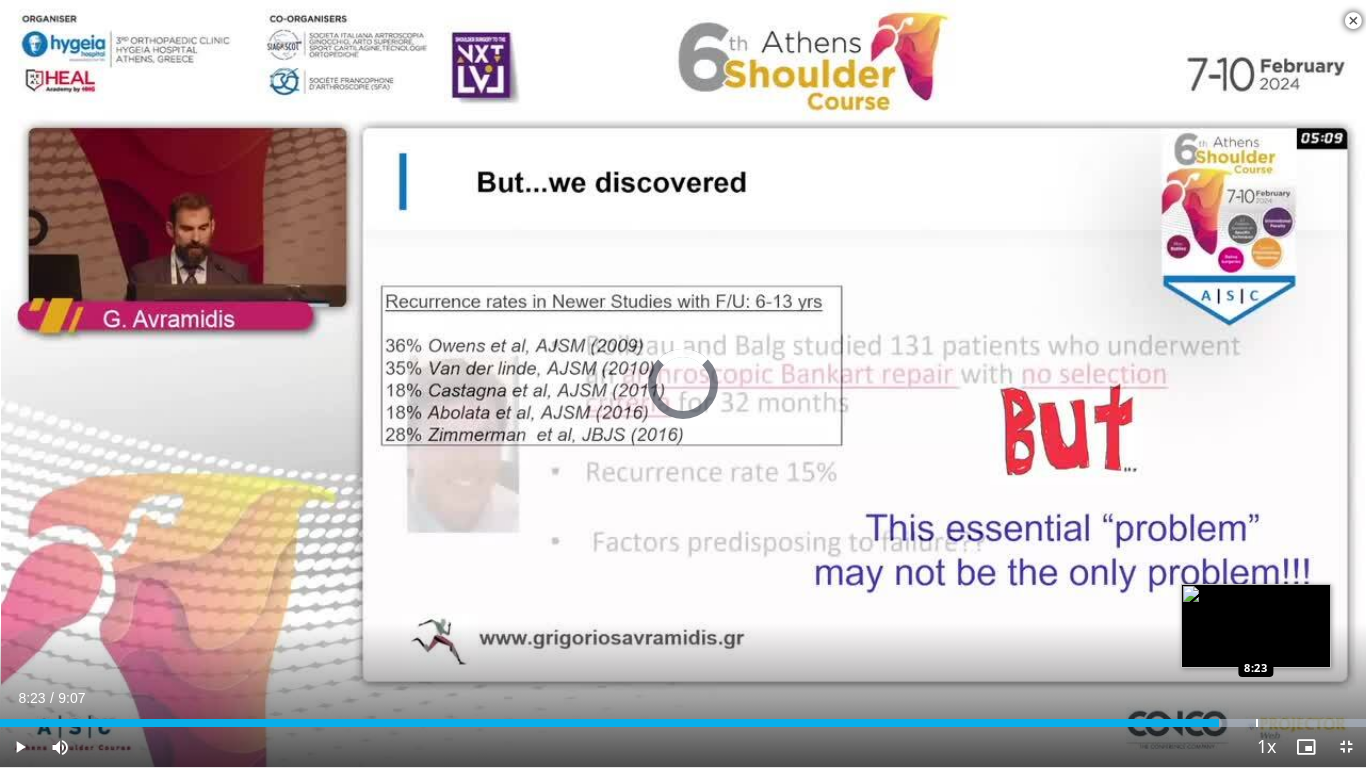 click at bounding box center (1257, 723) 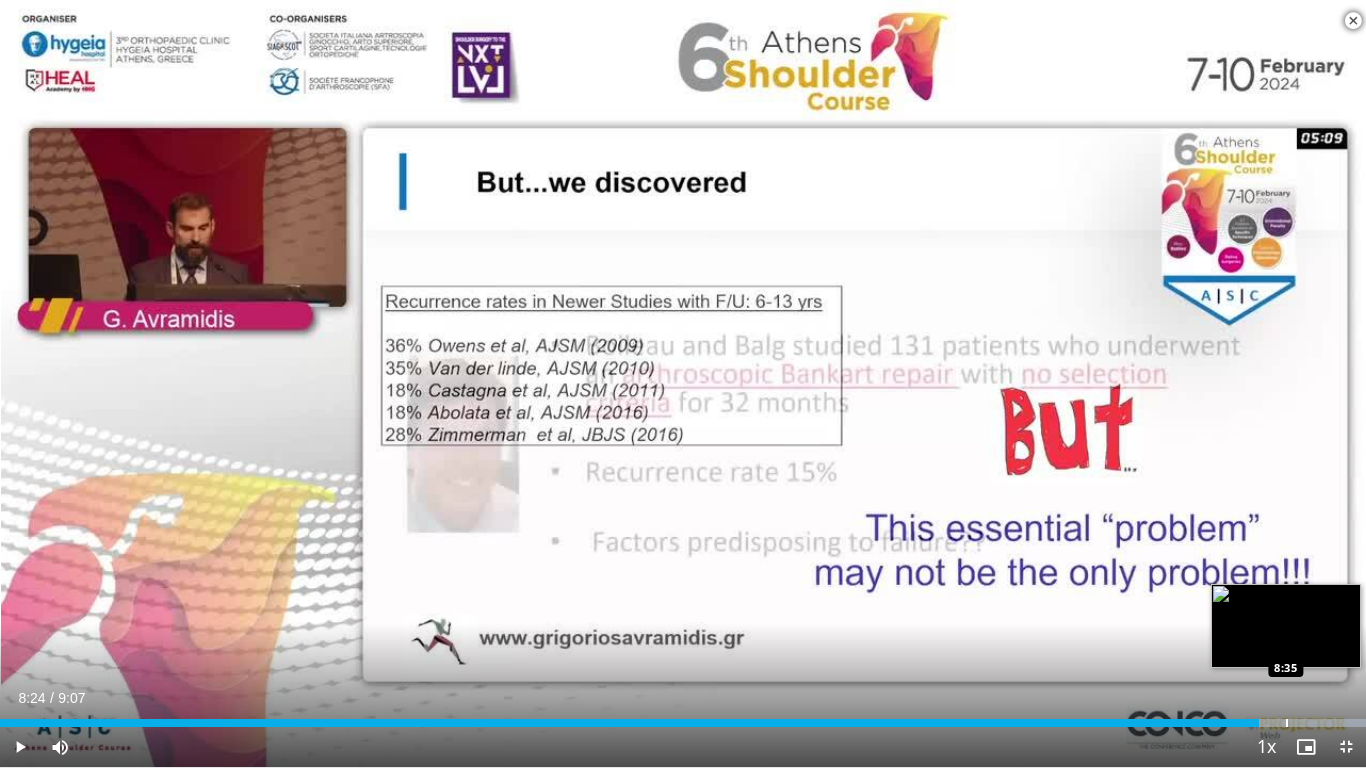 click at bounding box center (1287, 723) 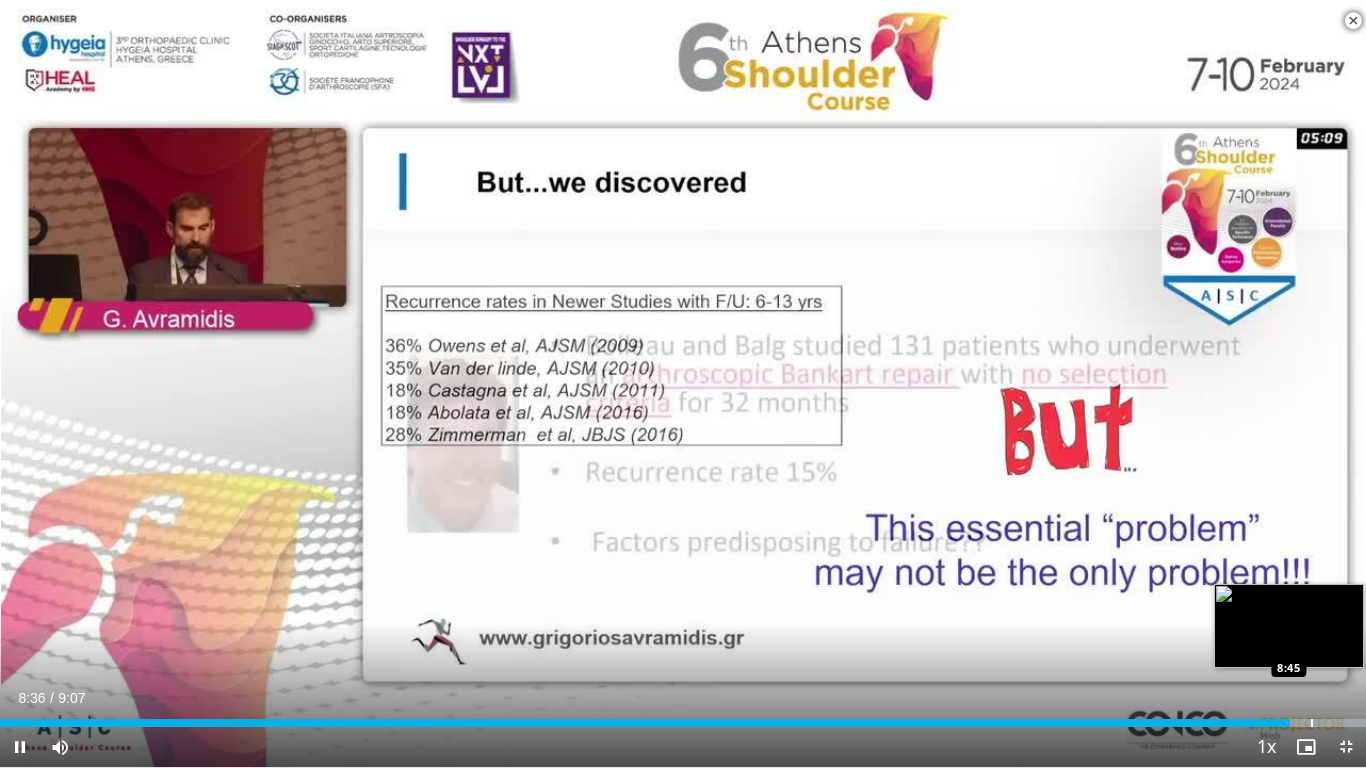 click at bounding box center (1254, 723) 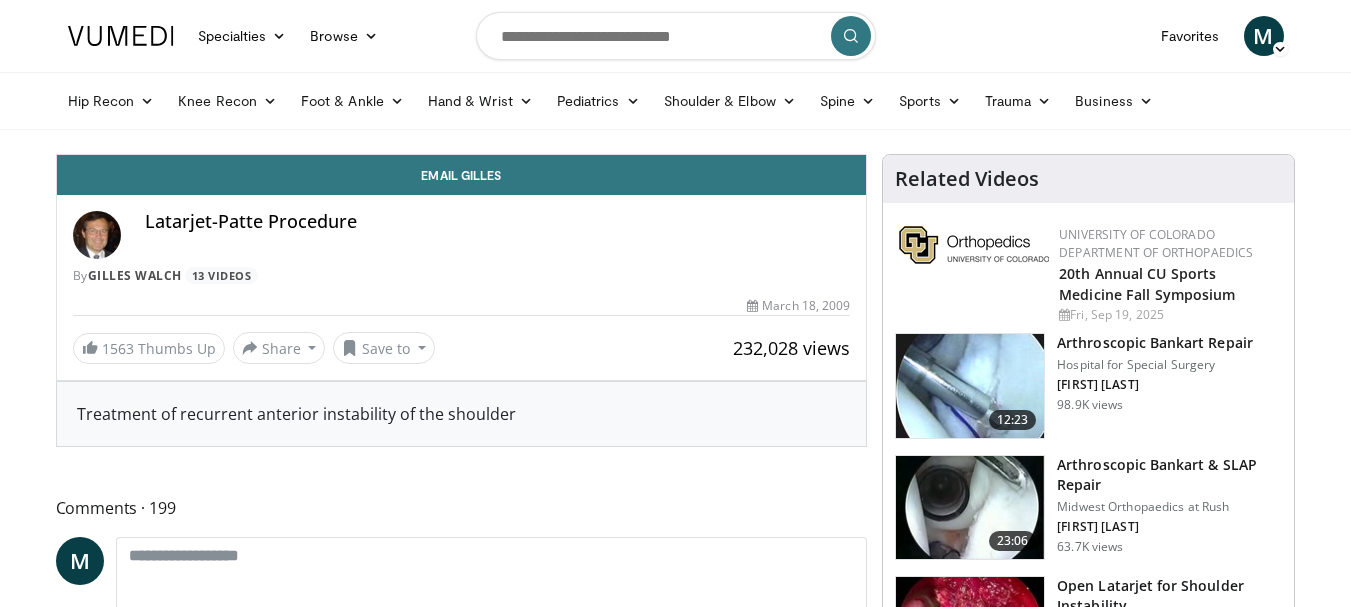 scroll, scrollTop: 0, scrollLeft: 0, axis: both 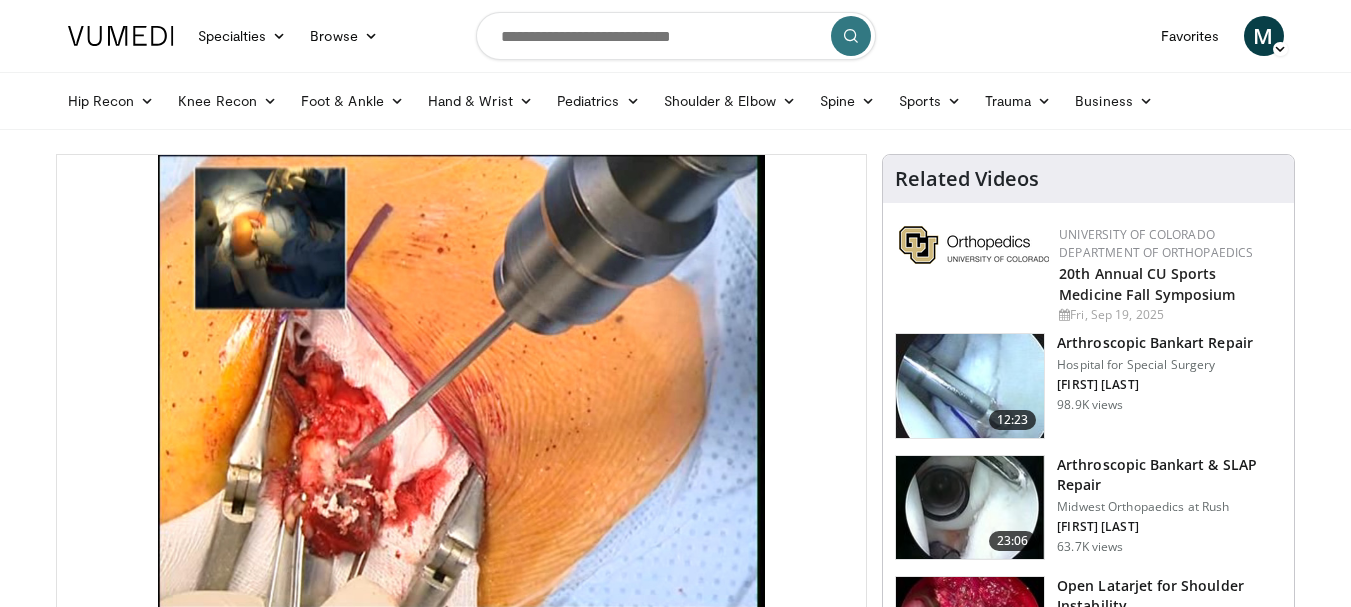 drag, startPoint x: 1300, startPoint y: 87, endPoint x: 1175, endPoint y: 104, distance: 126.1507 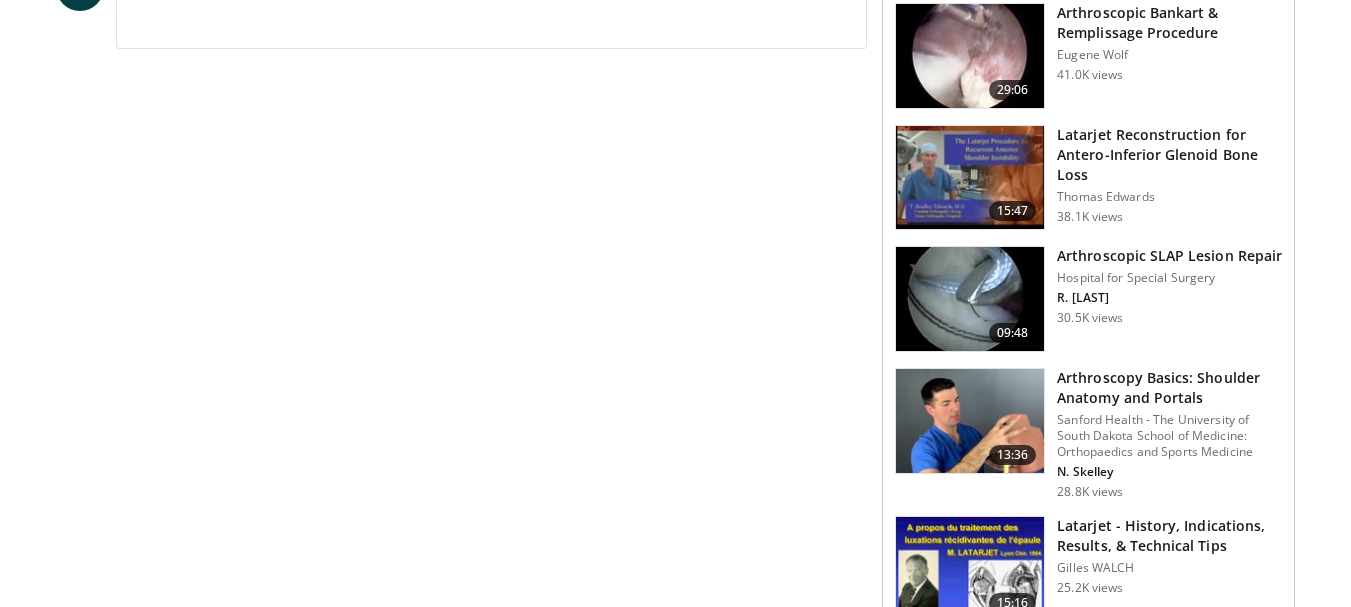 scroll, scrollTop: 0, scrollLeft: 0, axis: both 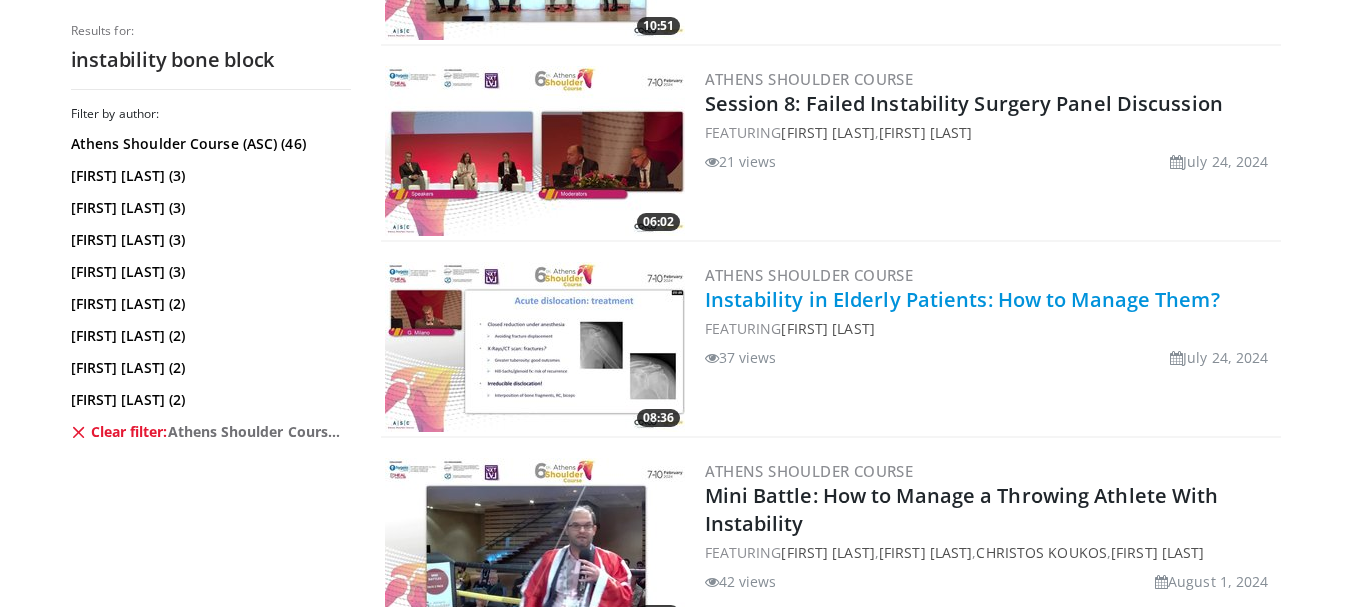 click on "Instability in Elderly Patients: How to Manage Them?" at bounding box center [962, 299] 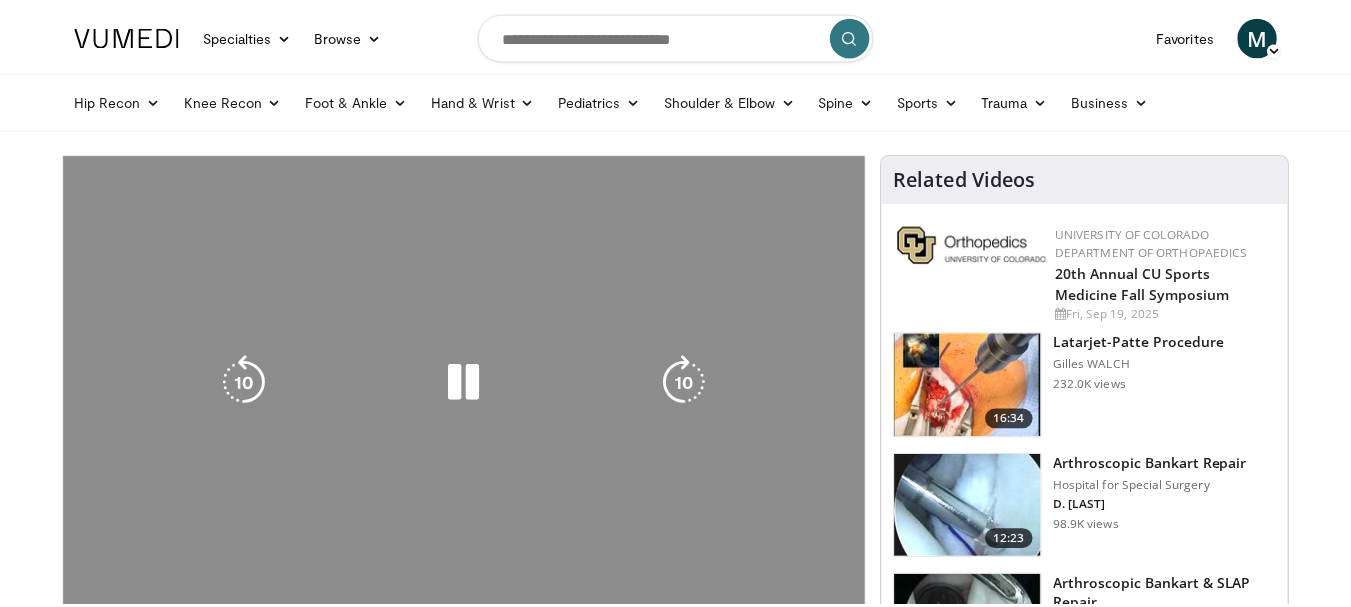 scroll, scrollTop: 0, scrollLeft: 0, axis: both 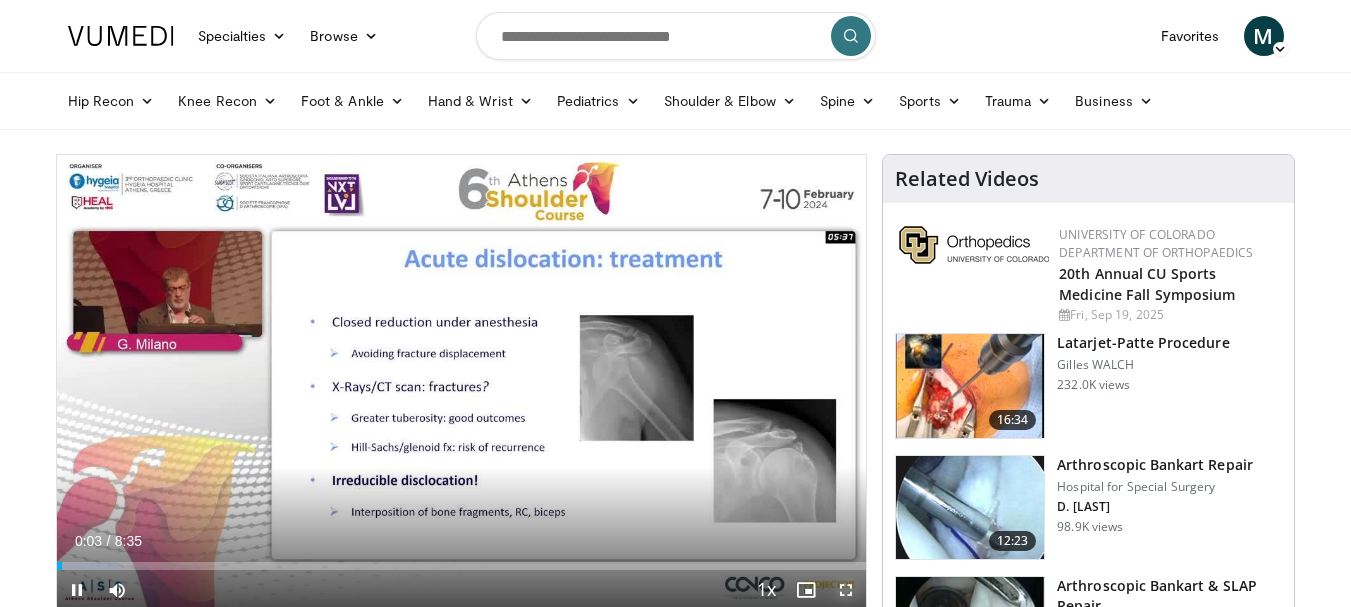 click at bounding box center (846, 590) 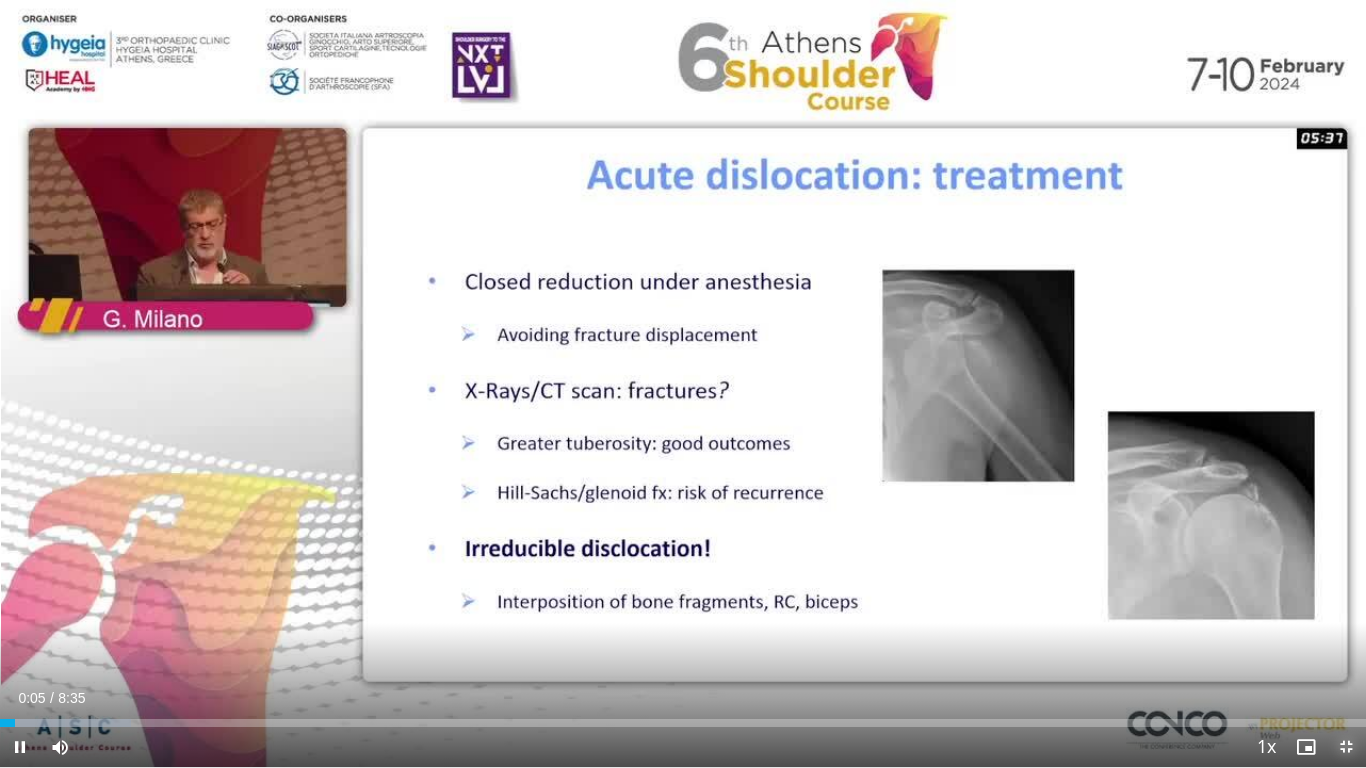 click at bounding box center [1346, 747] 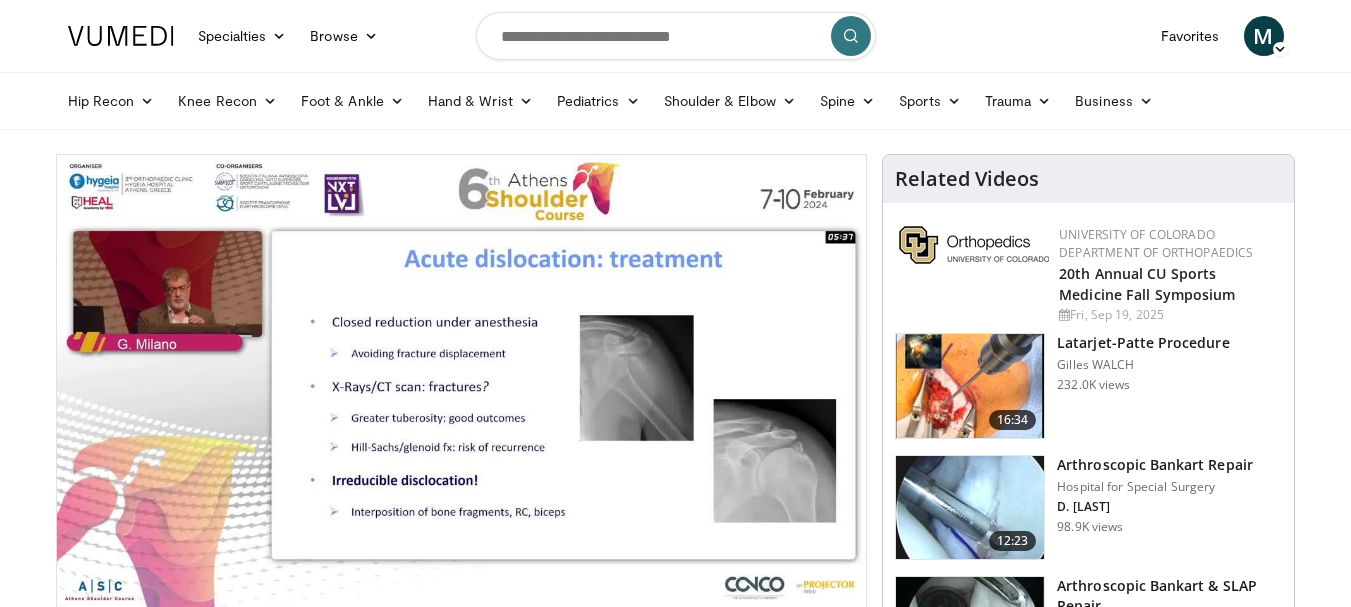 drag, startPoint x: 1313, startPoint y: 357, endPoint x: 1122, endPoint y: 396, distance: 194.94101 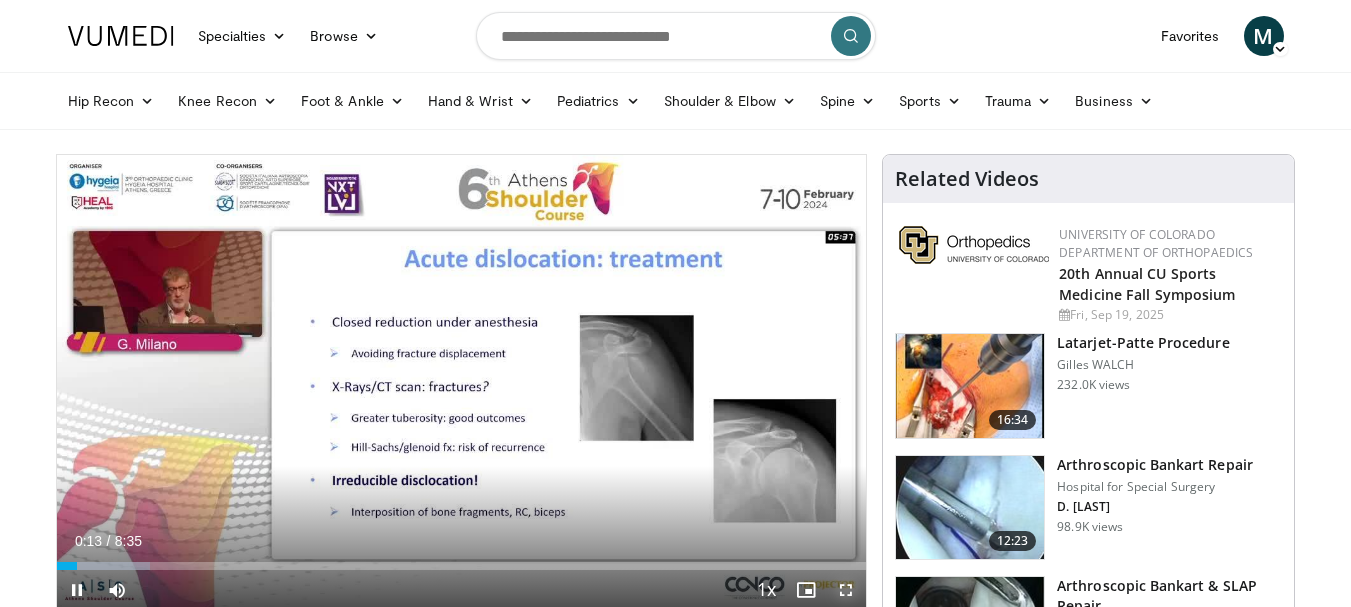 click at bounding box center (846, 590) 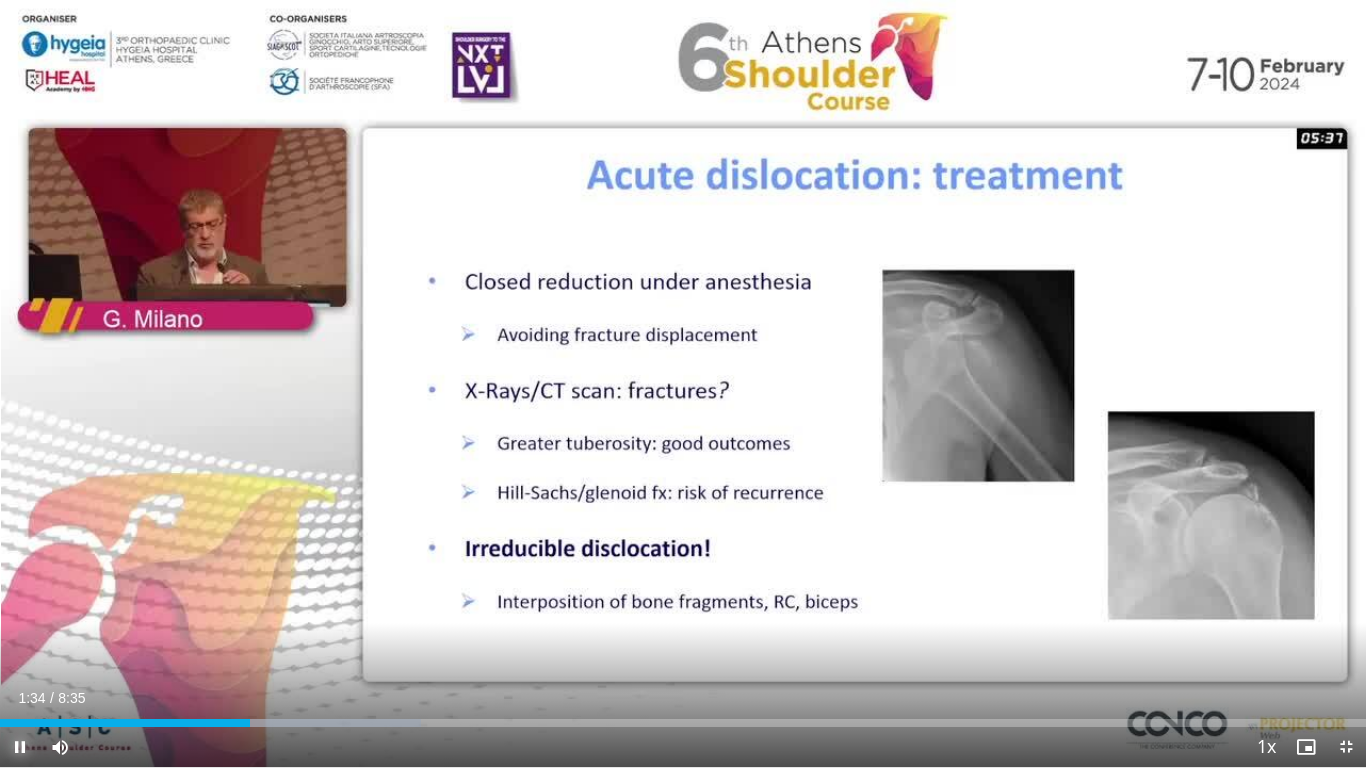 click at bounding box center [20, 747] 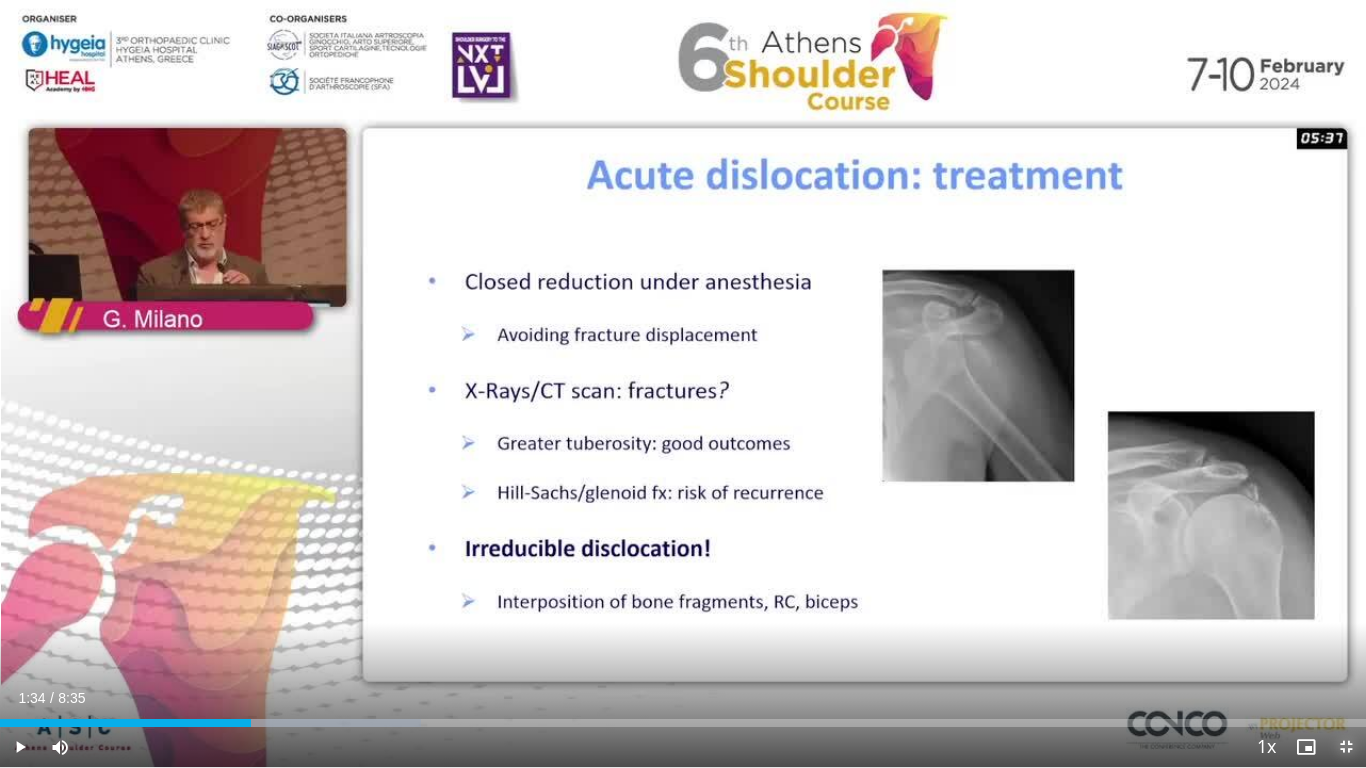 click at bounding box center (1346, 747) 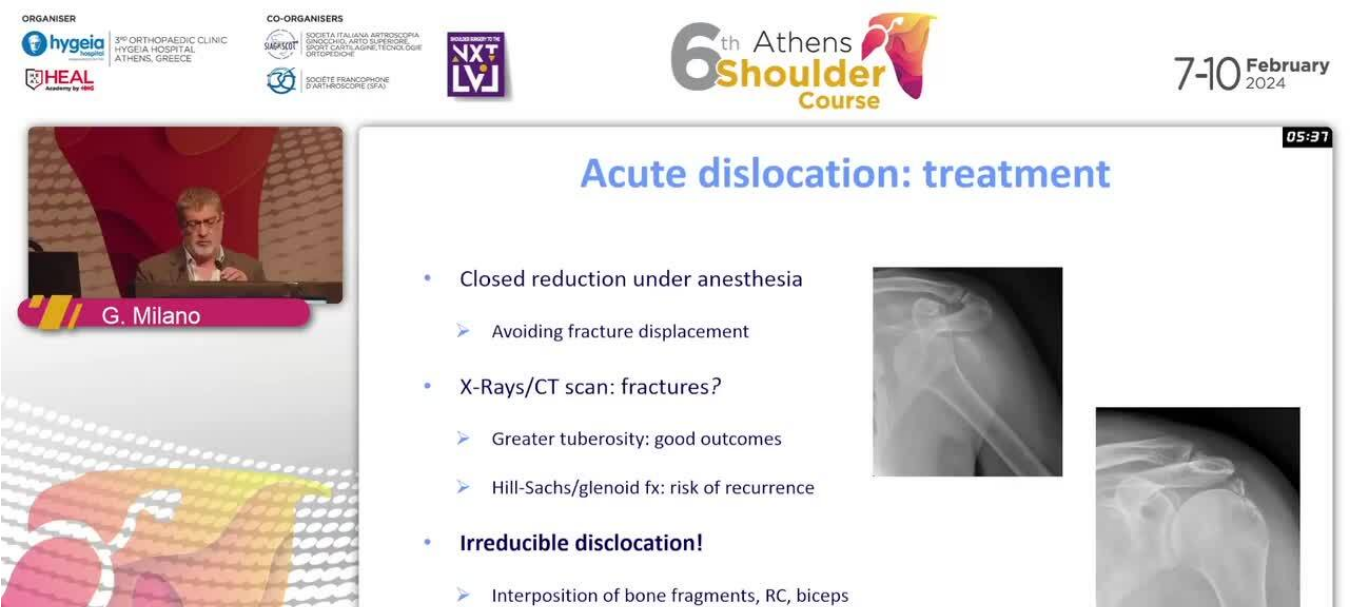 scroll, scrollTop: 200, scrollLeft: 0, axis: vertical 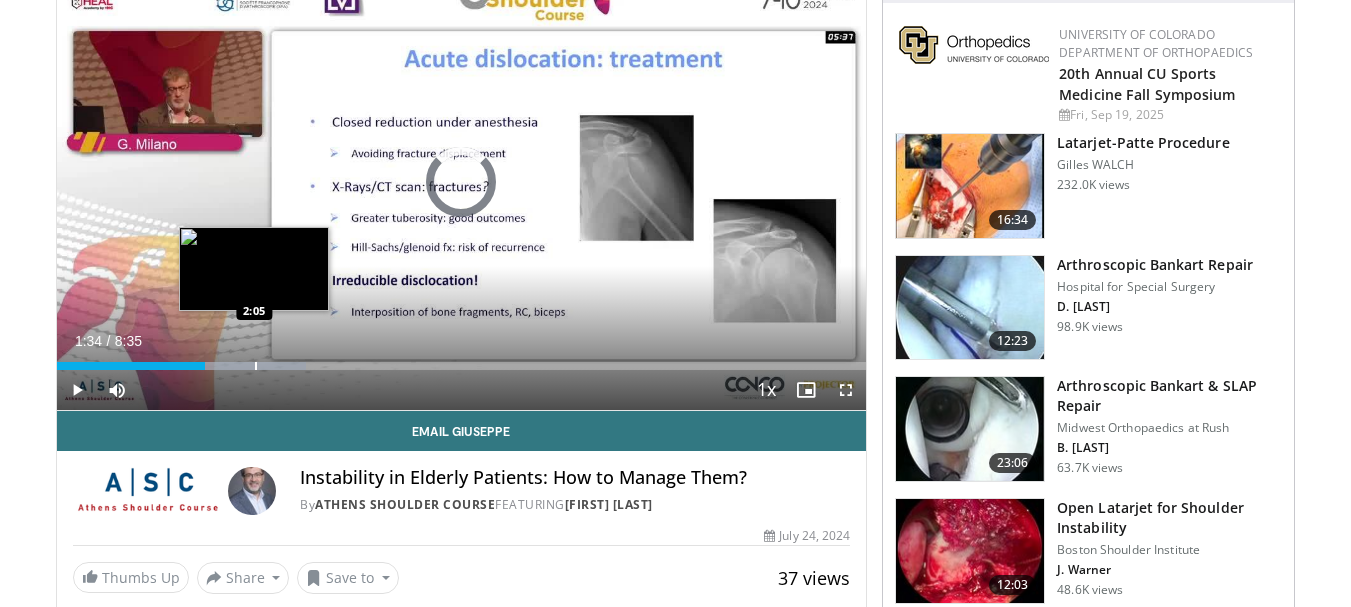 click on "Loaded :  30.79% 1:34 2:05" at bounding box center (462, 360) 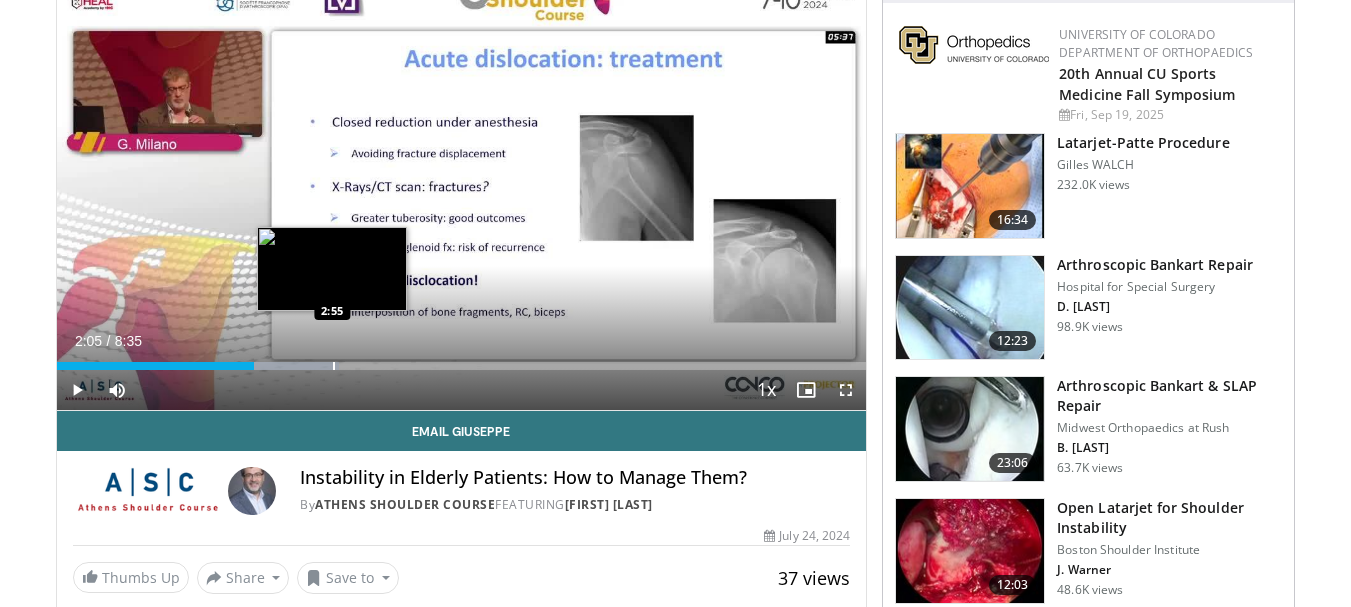 click at bounding box center (334, 366) 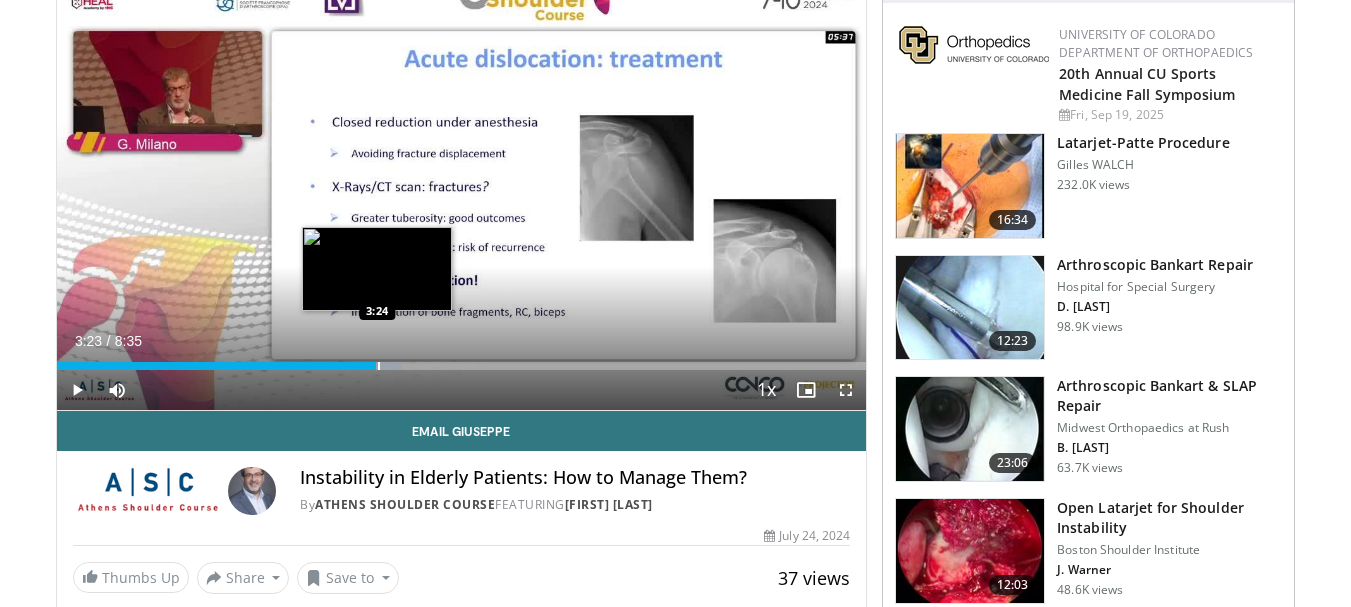 click at bounding box center (379, 366) 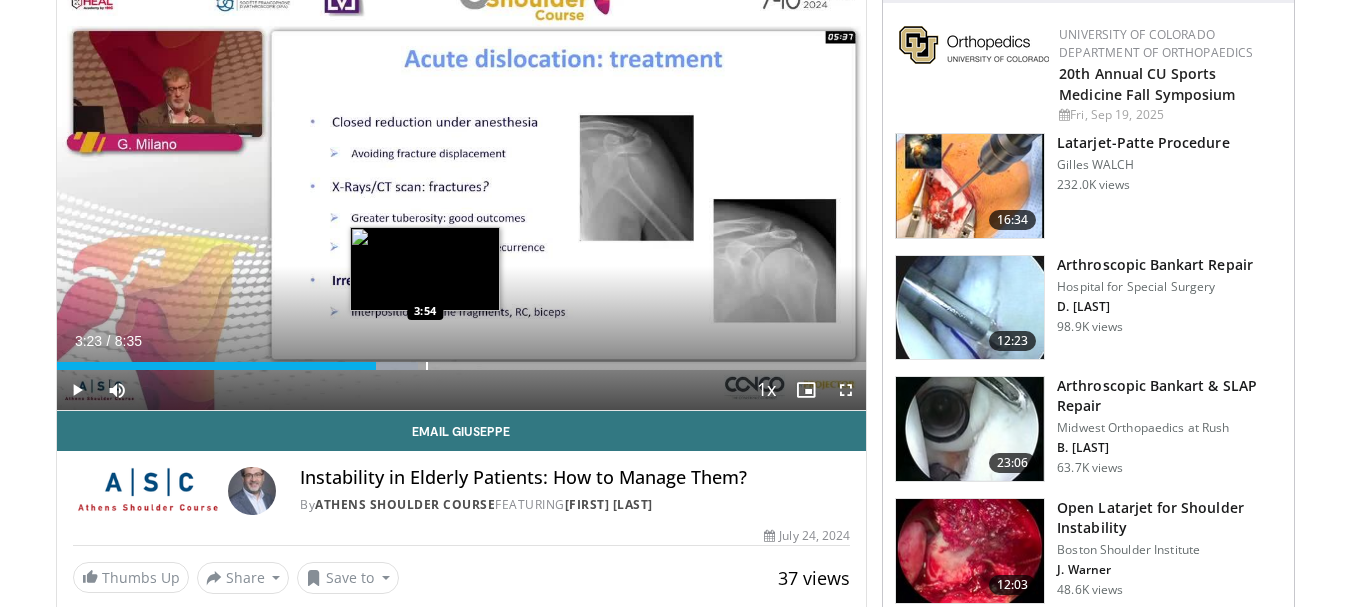 click at bounding box center (427, 366) 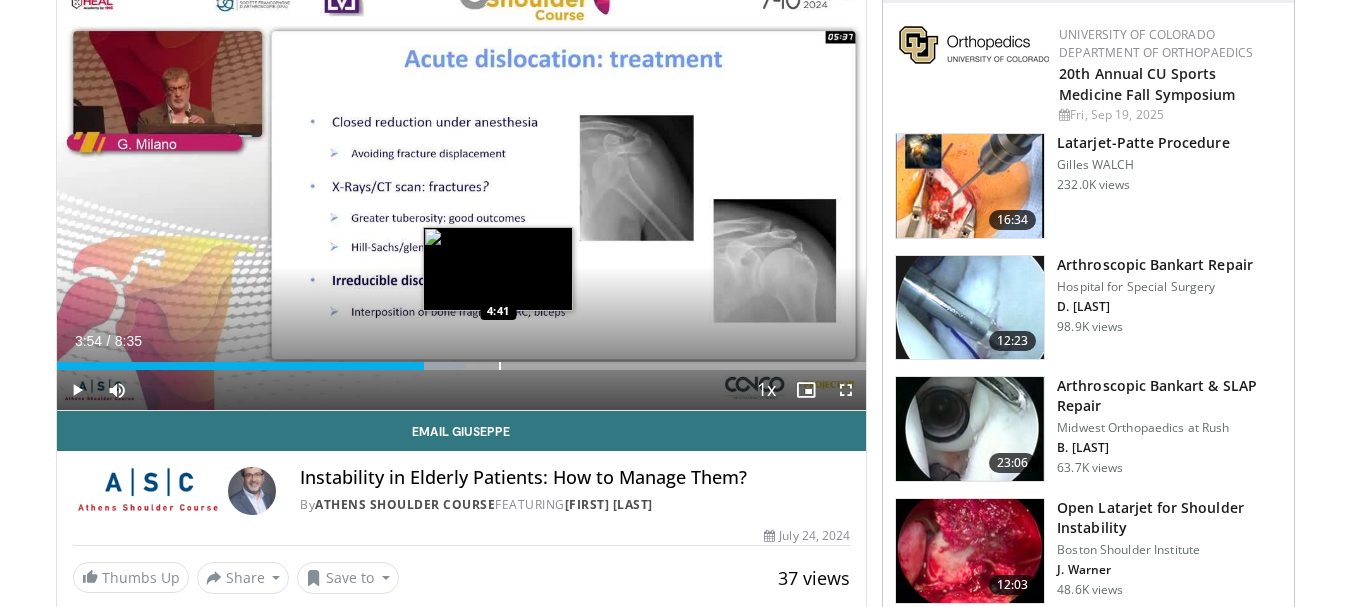 click on "Loaded :  50.46% 3:54 4:41" at bounding box center [462, 360] 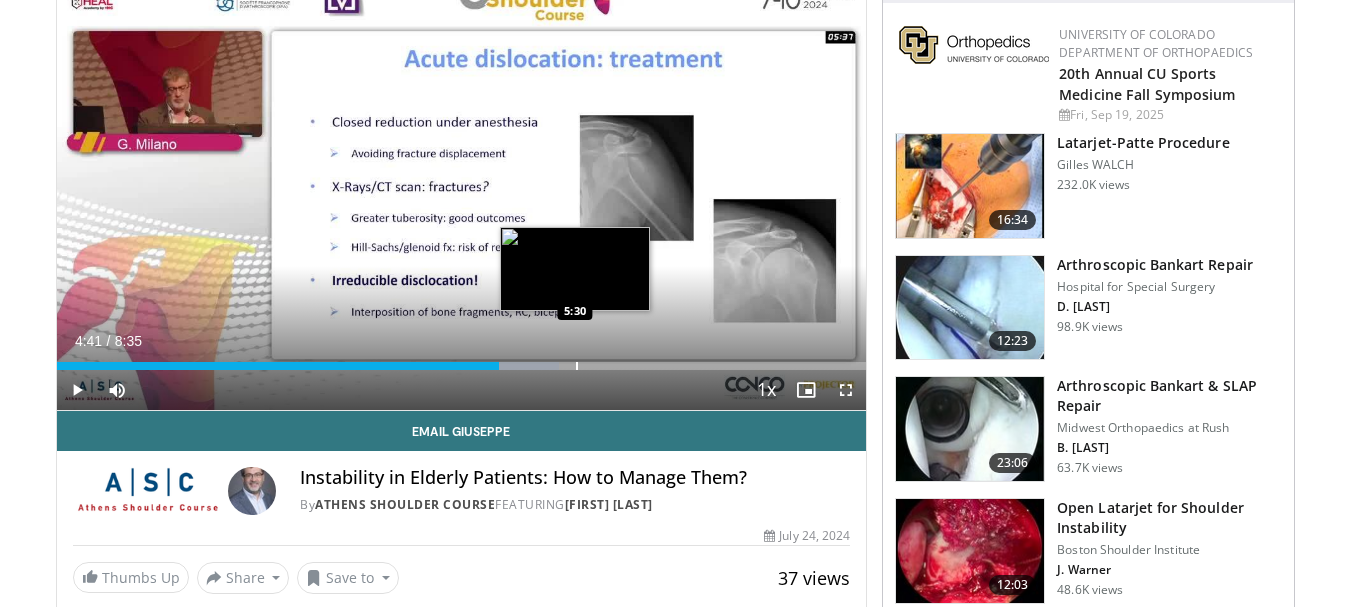 click at bounding box center [577, 366] 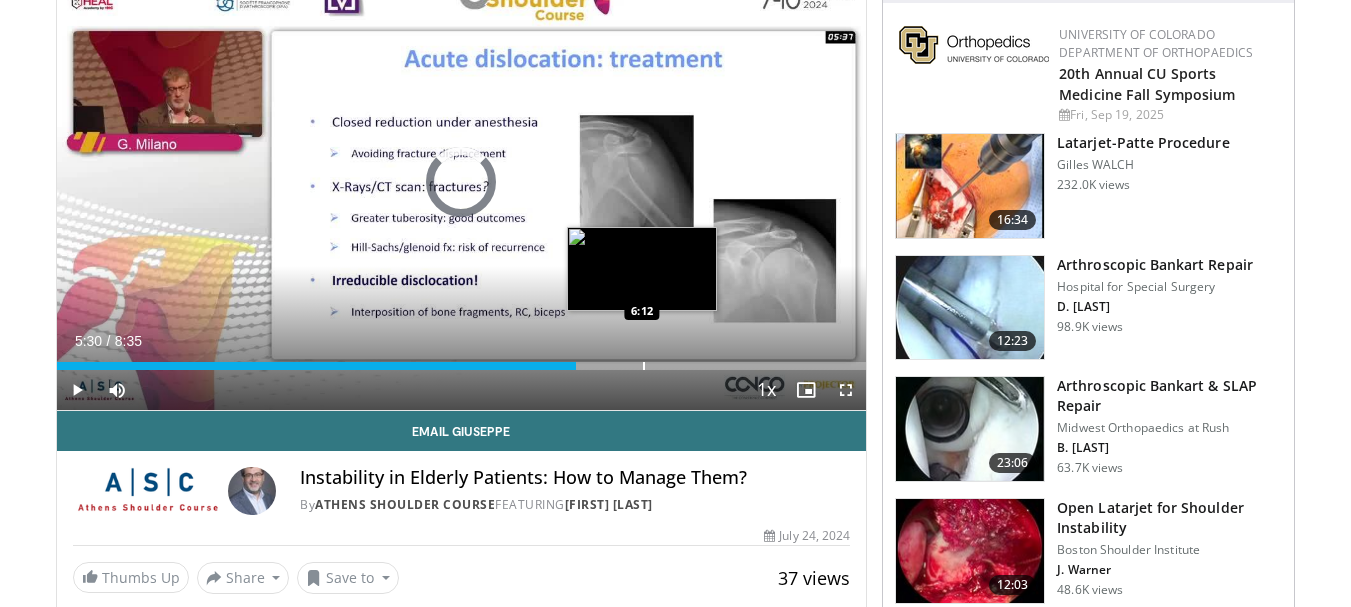 click at bounding box center [644, 366] 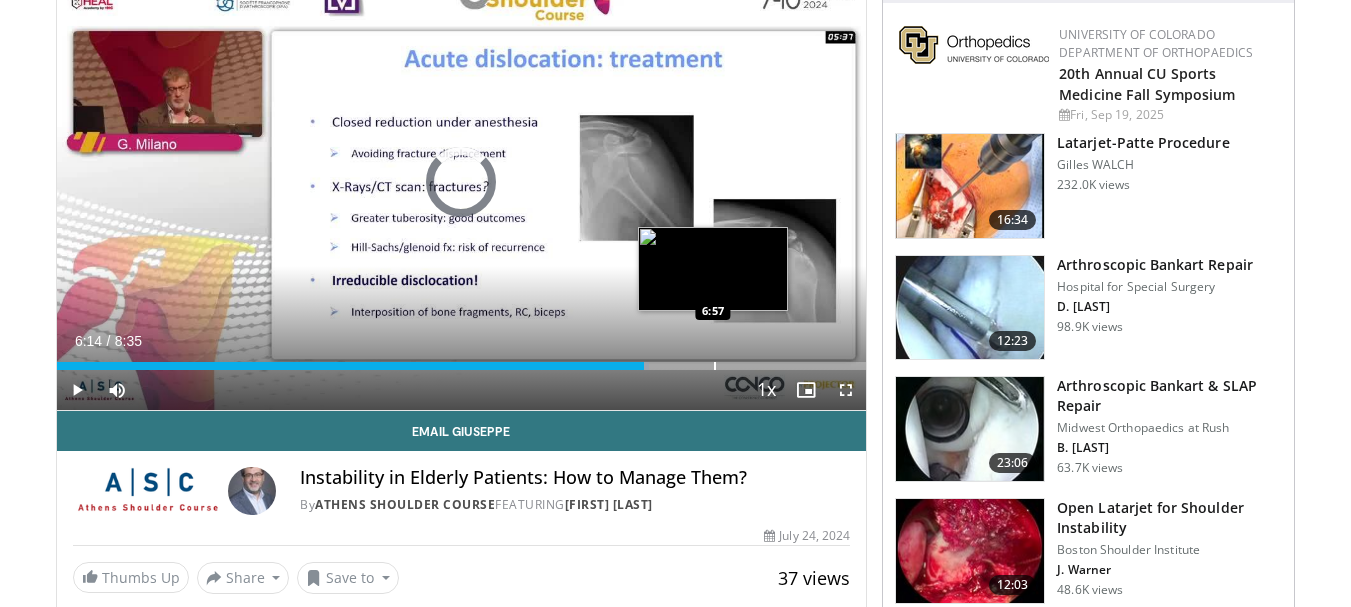 click at bounding box center (715, 366) 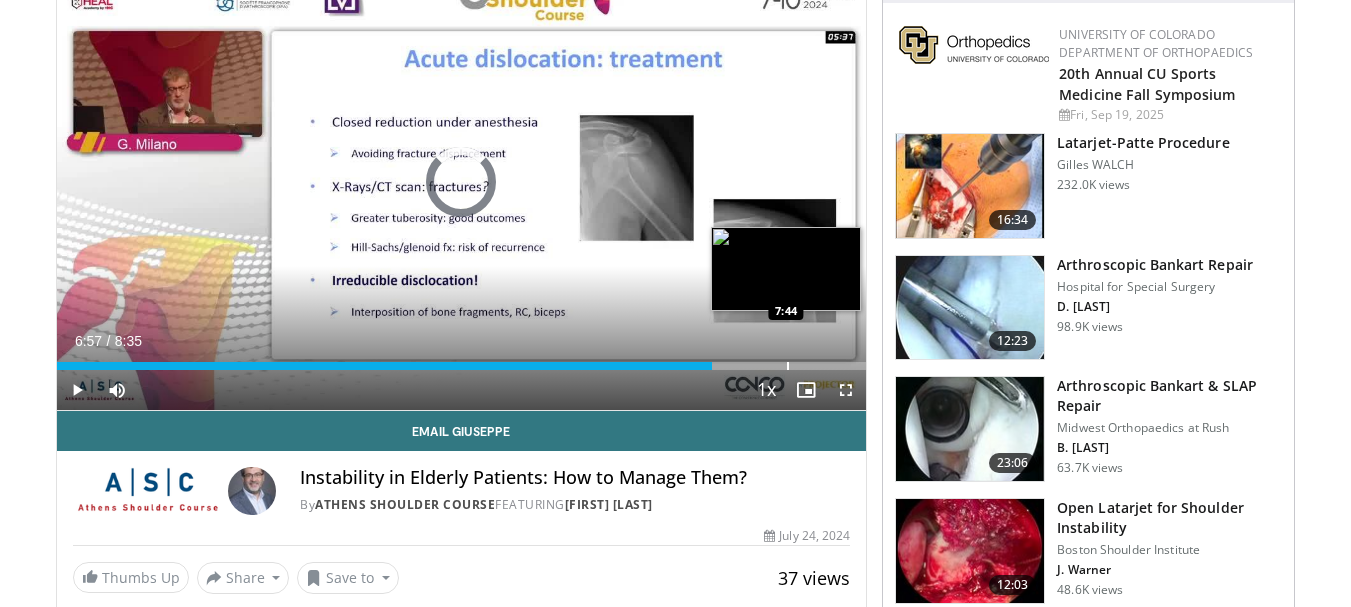 click at bounding box center [788, 366] 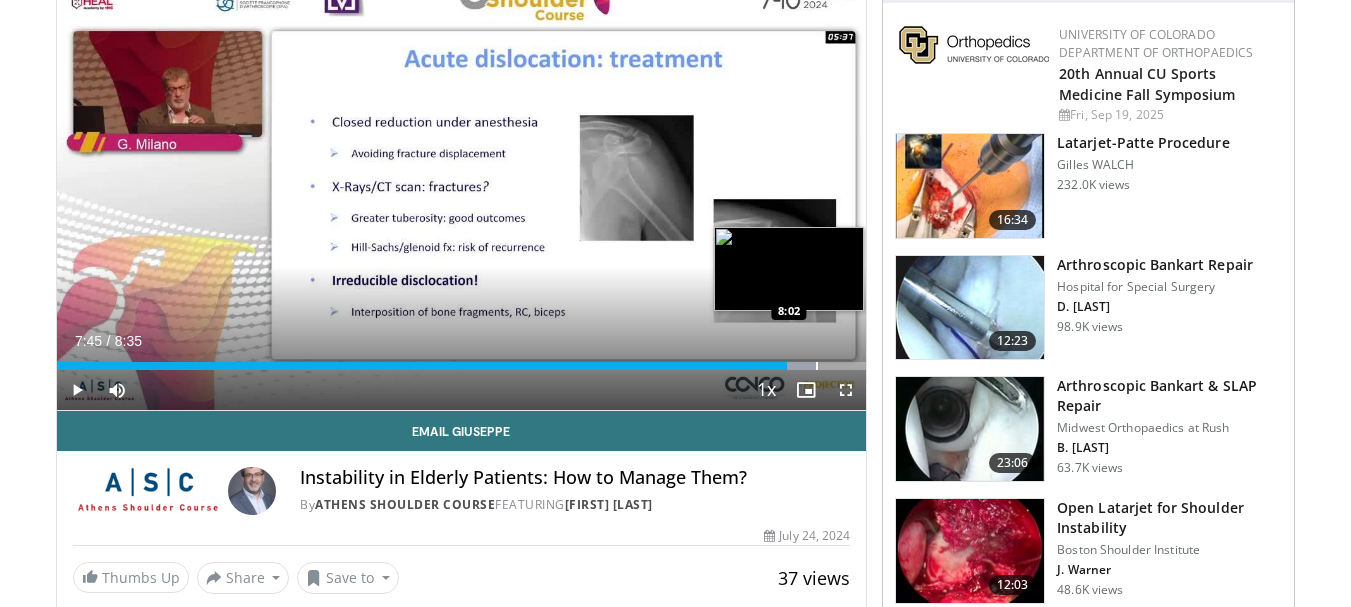click at bounding box center (817, 366) 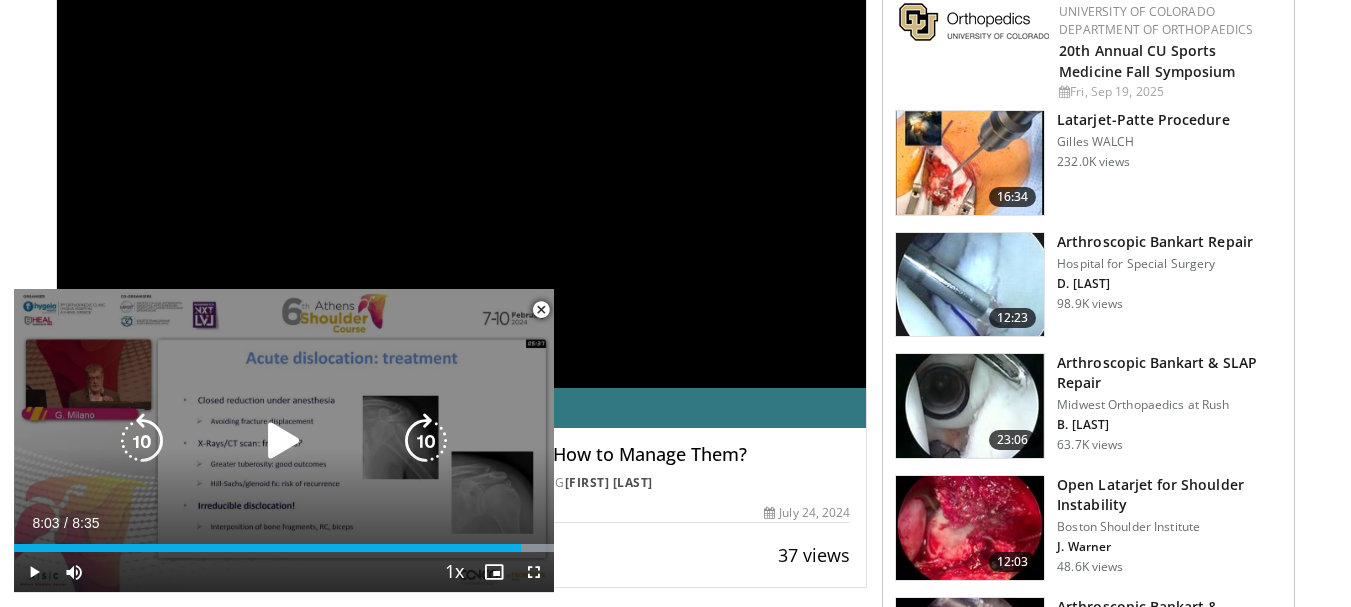 scroll, scrollTop: 0, scrollLeft: 0, axis: both 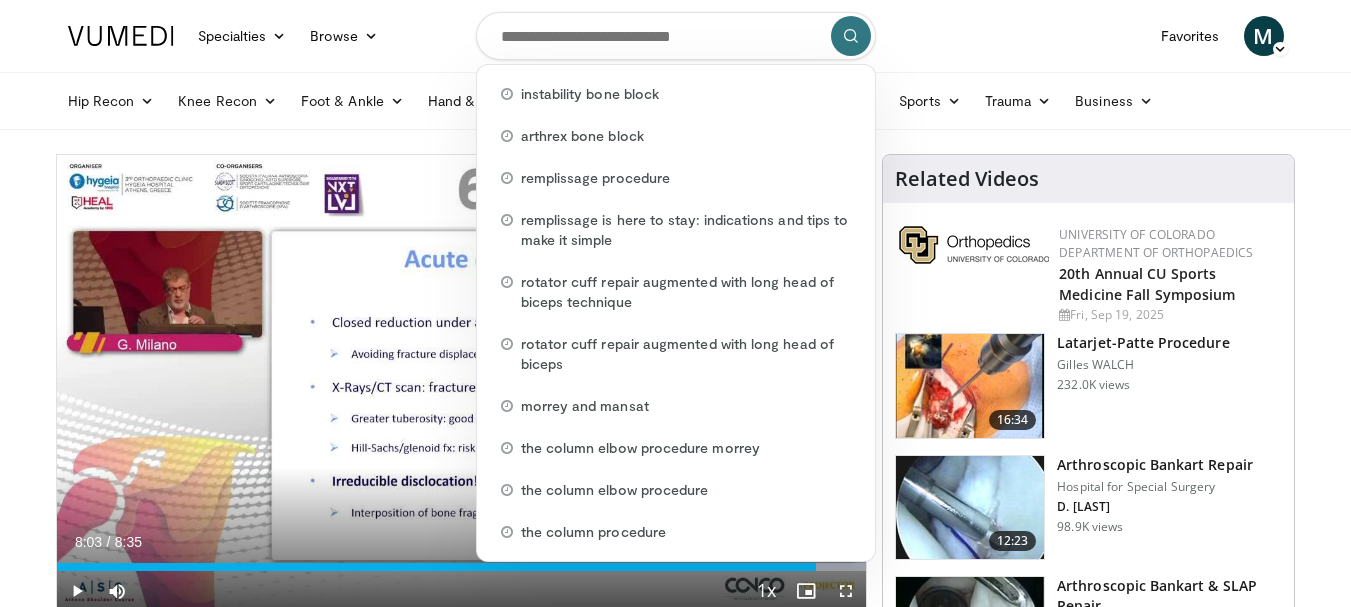 drag, startPoint x: 724, startPoint y: 33, endPoint x: 520, endPoint y: 56, distance: 205.29248 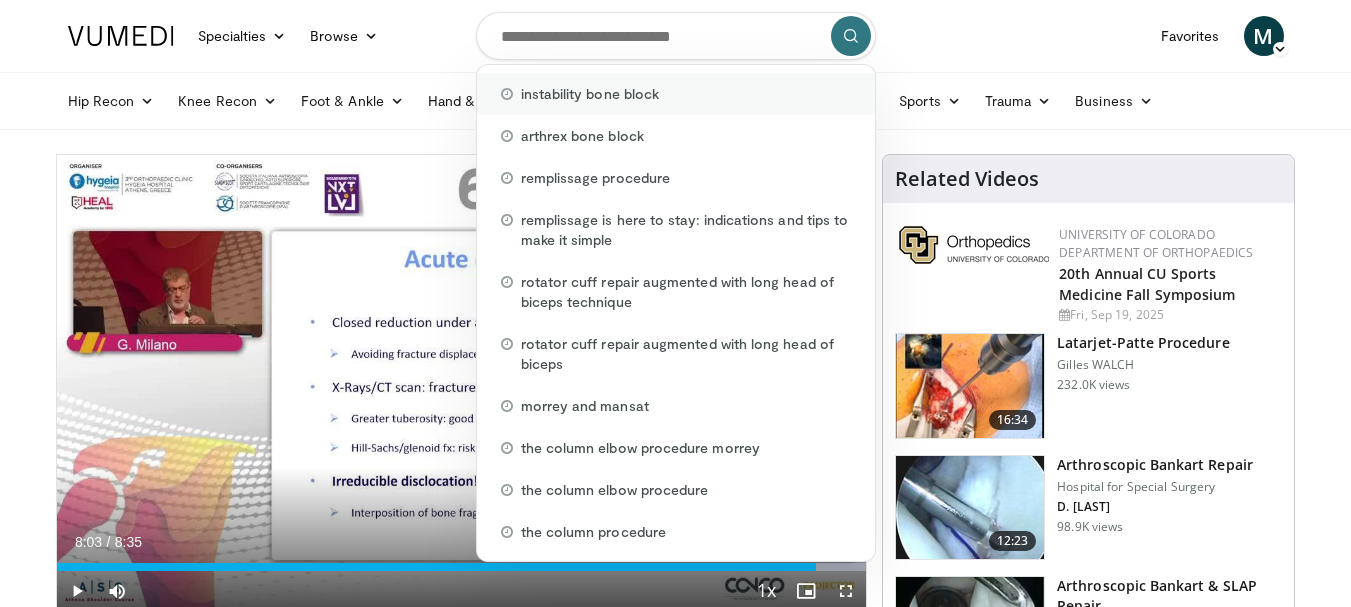 click on "instability bone block" at bounding box center (590, 94) 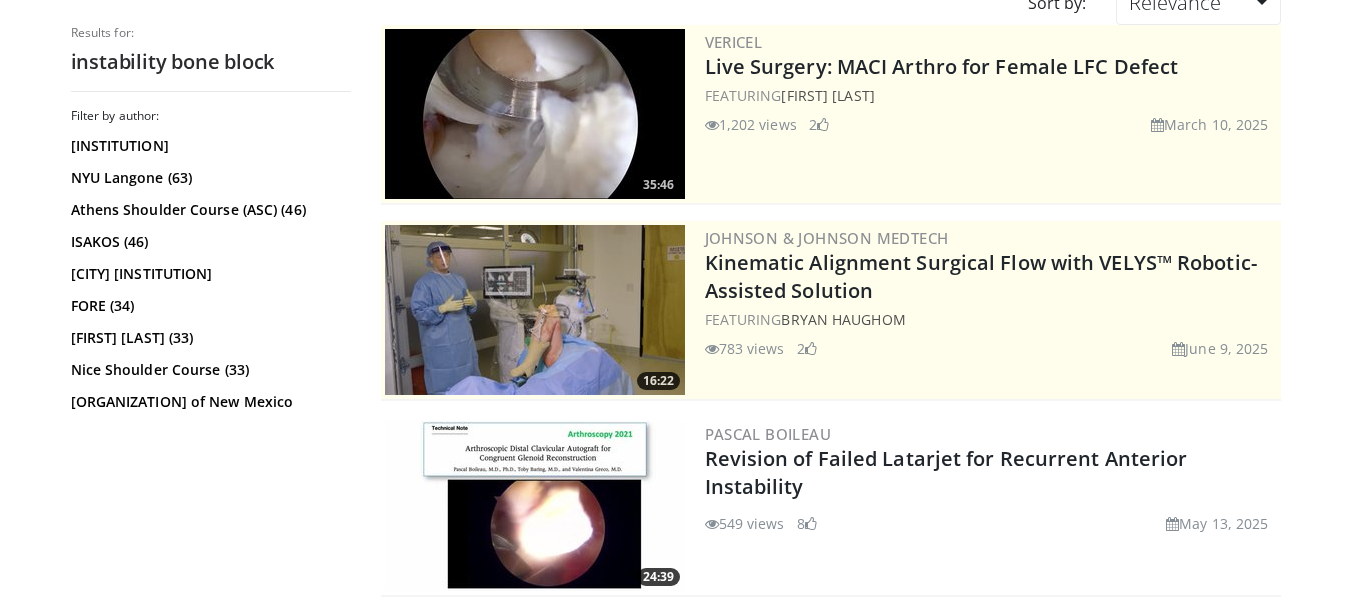 scroll, scrollTop: 0, scrollLeft: 0, axis: both 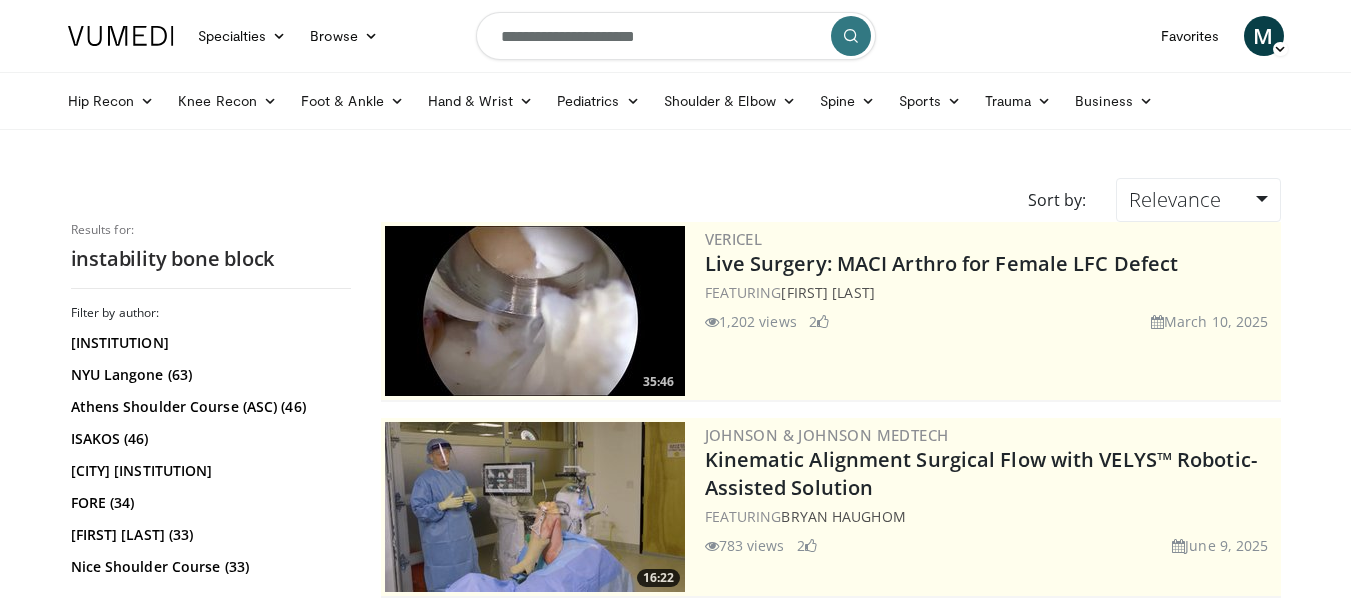 click on "**********" at bounding box center [676, 36] 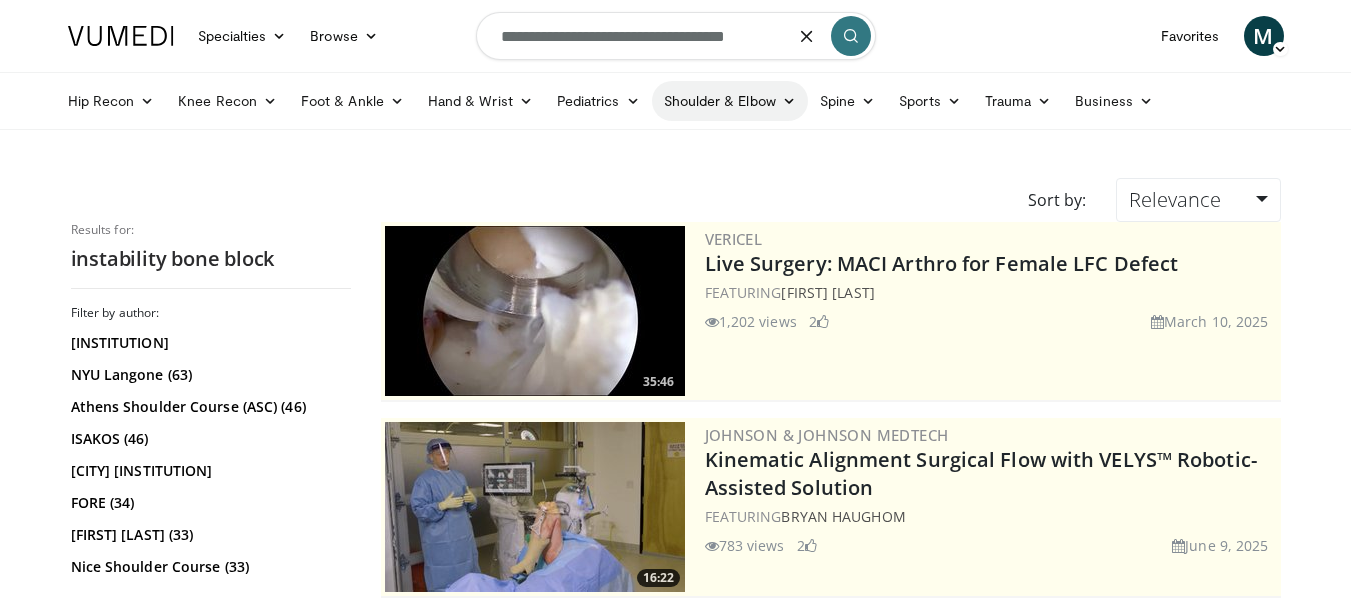 type on "**********" 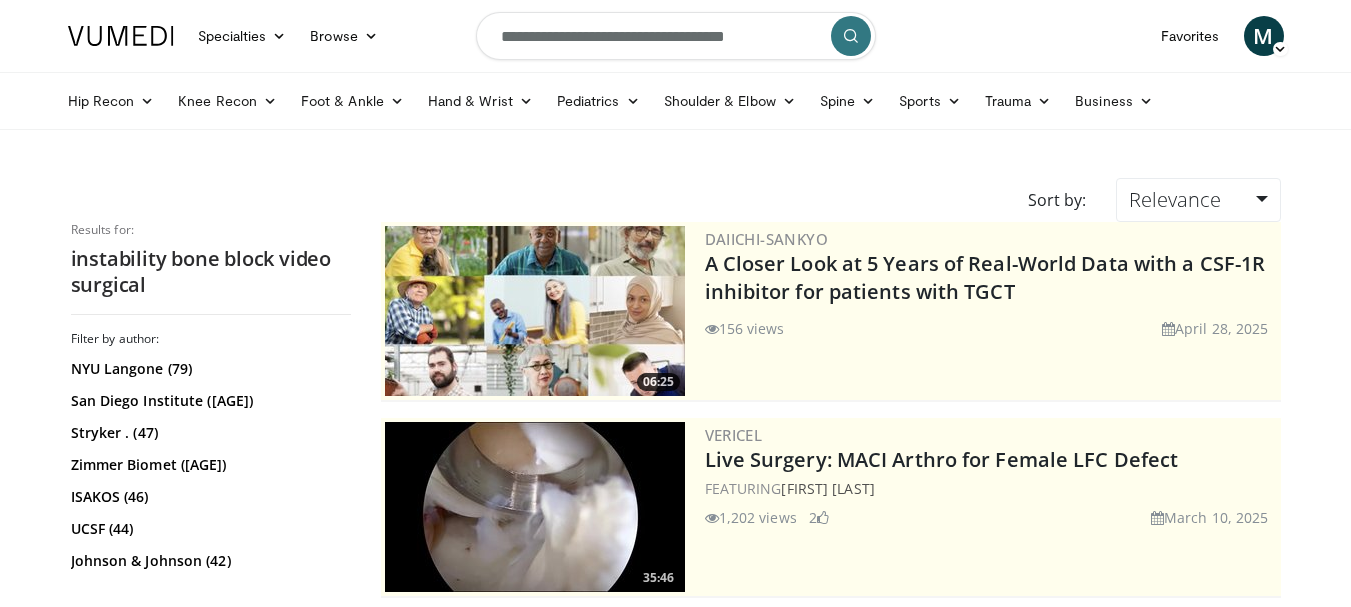 scroll, scrollTop: 0, scrollLeft: 0, axis: both 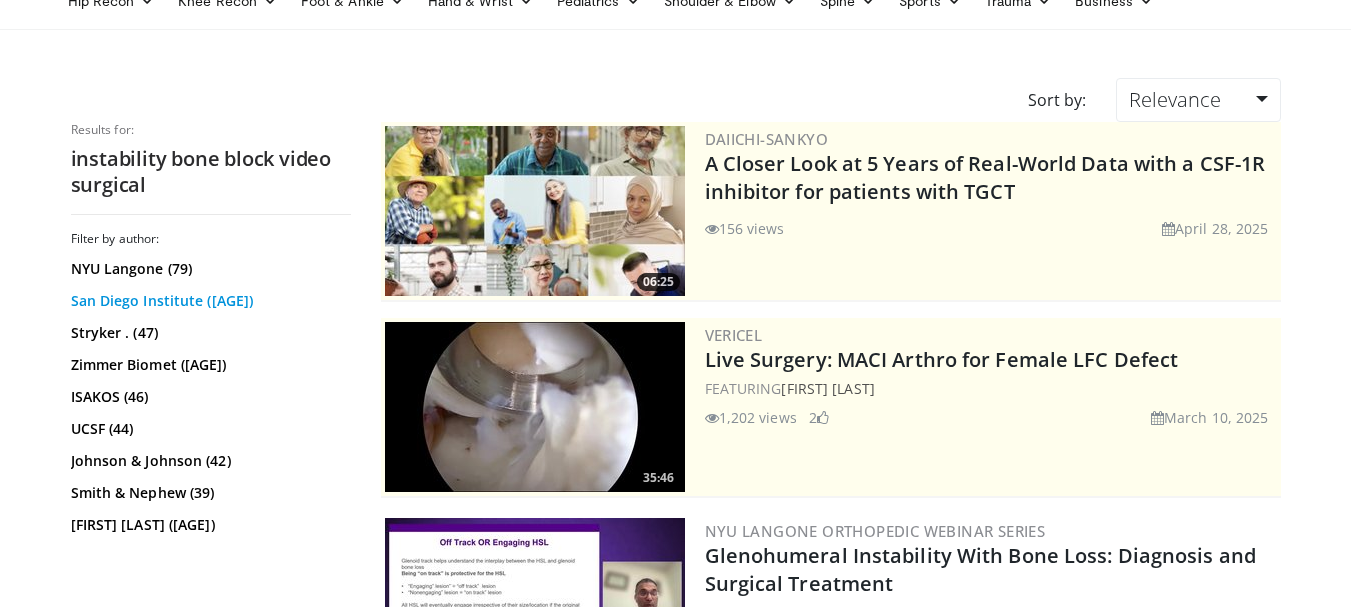 click on "San Diego Institute ([AGE])" at bounding box center [208, 301] 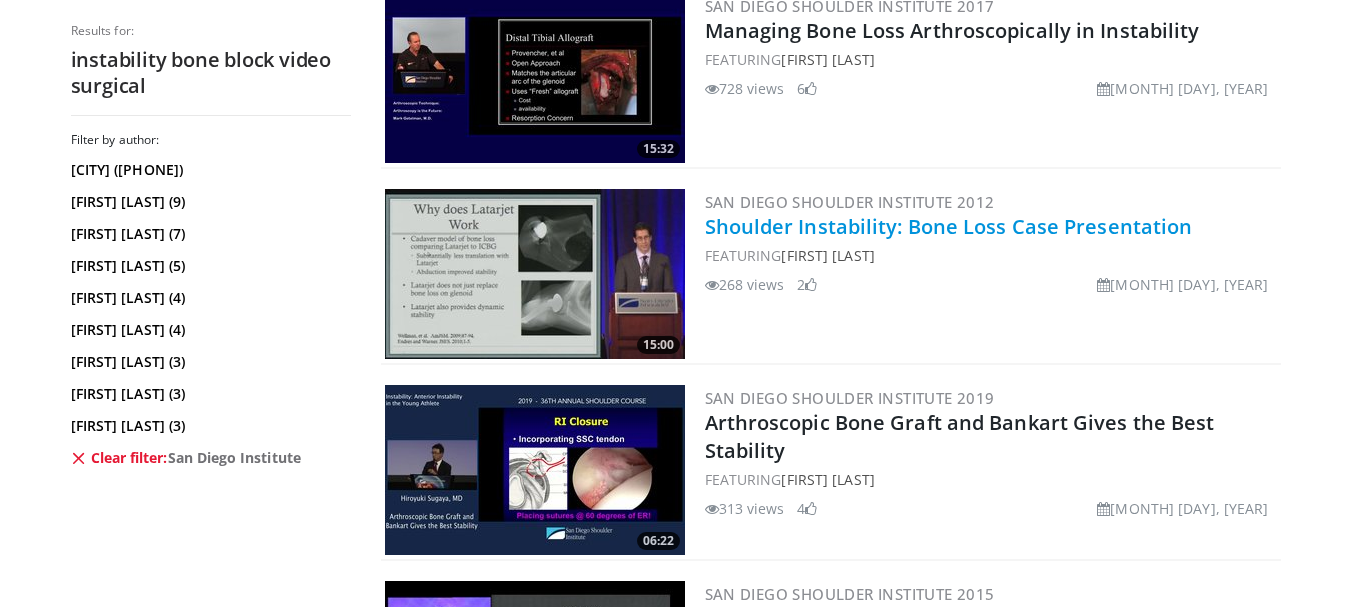 scroll, scrollTop: 1200, scrollLeft: 0, axis: vertical 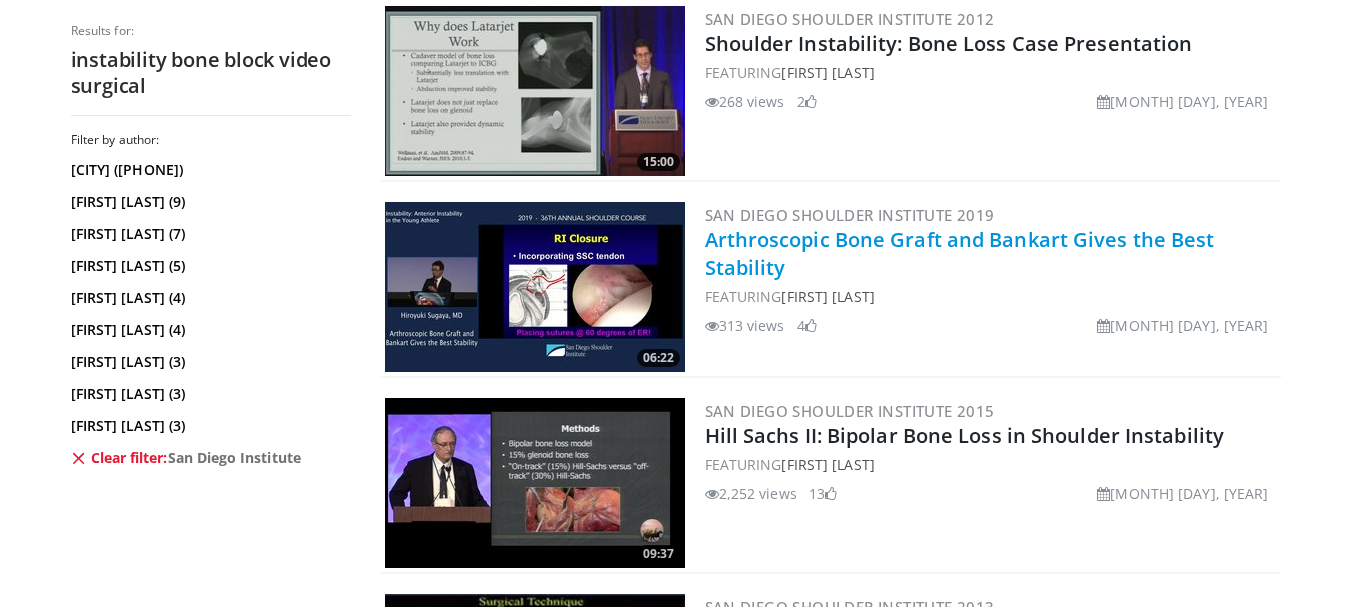 click on "Arthroscopic Bone Graft and Bankart Gives the Best Stability" at bounding box center (960, 253) 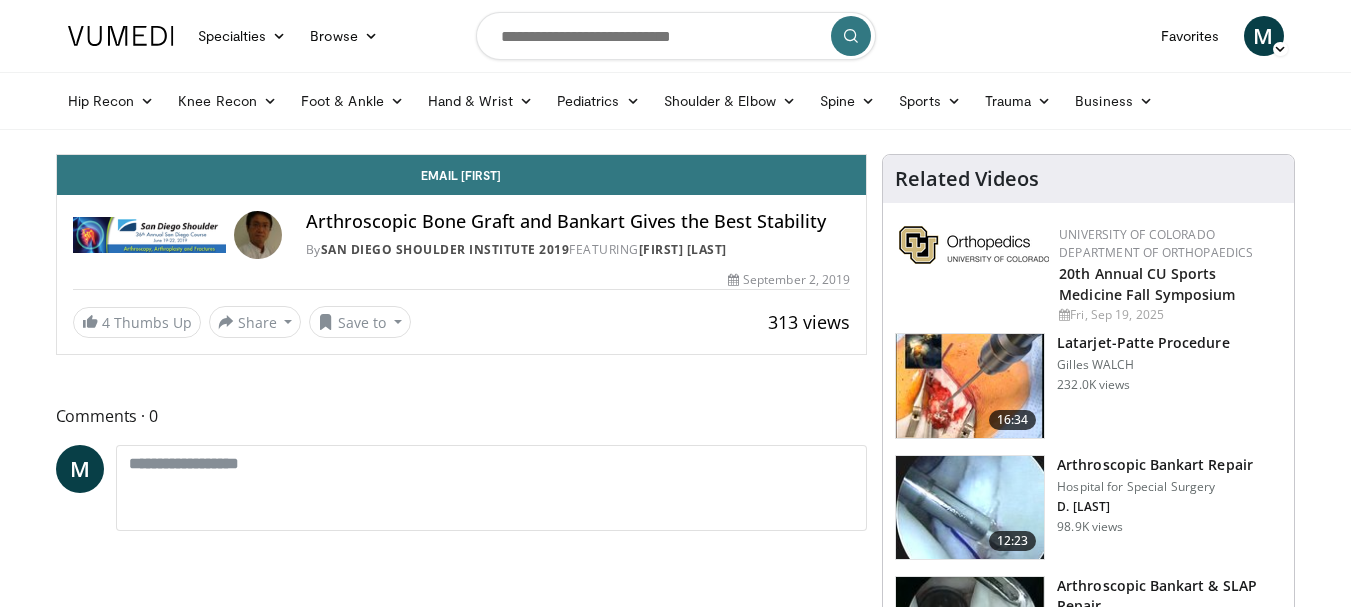 scroll, scrollTop: 0, scrollLeft: 0, axis: both 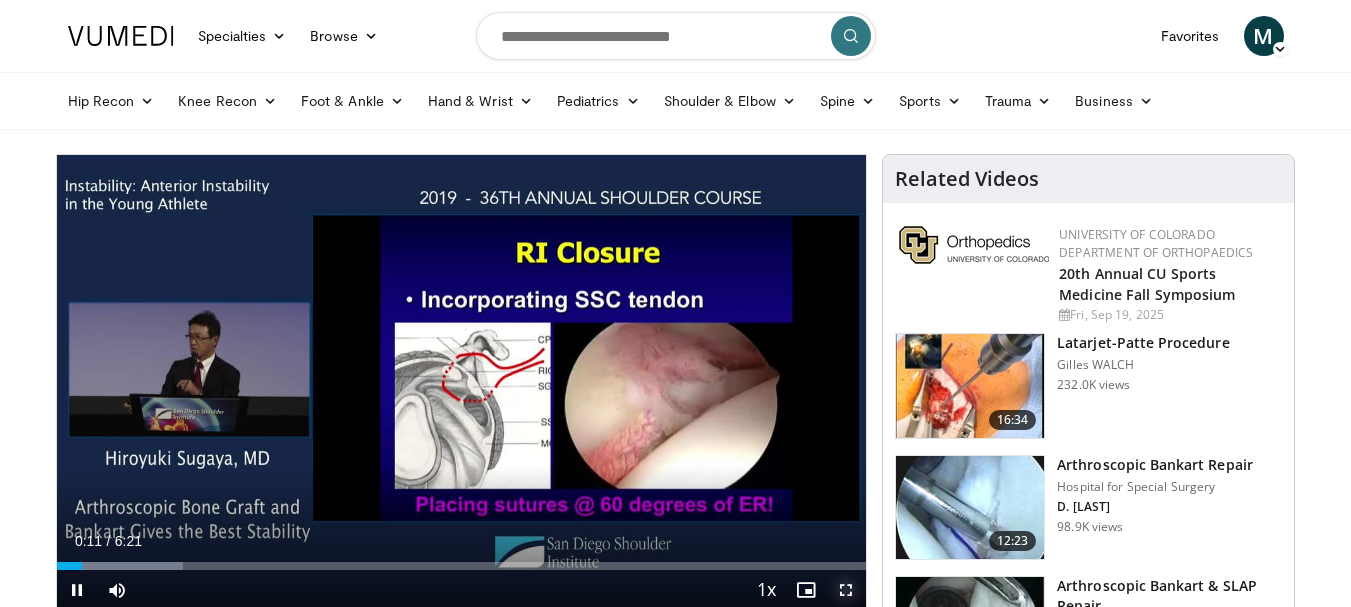 drag, startPoint x: 845, startPoint y: 587, endPoint x: 713, endPoint y: 700, distance: 173.76134 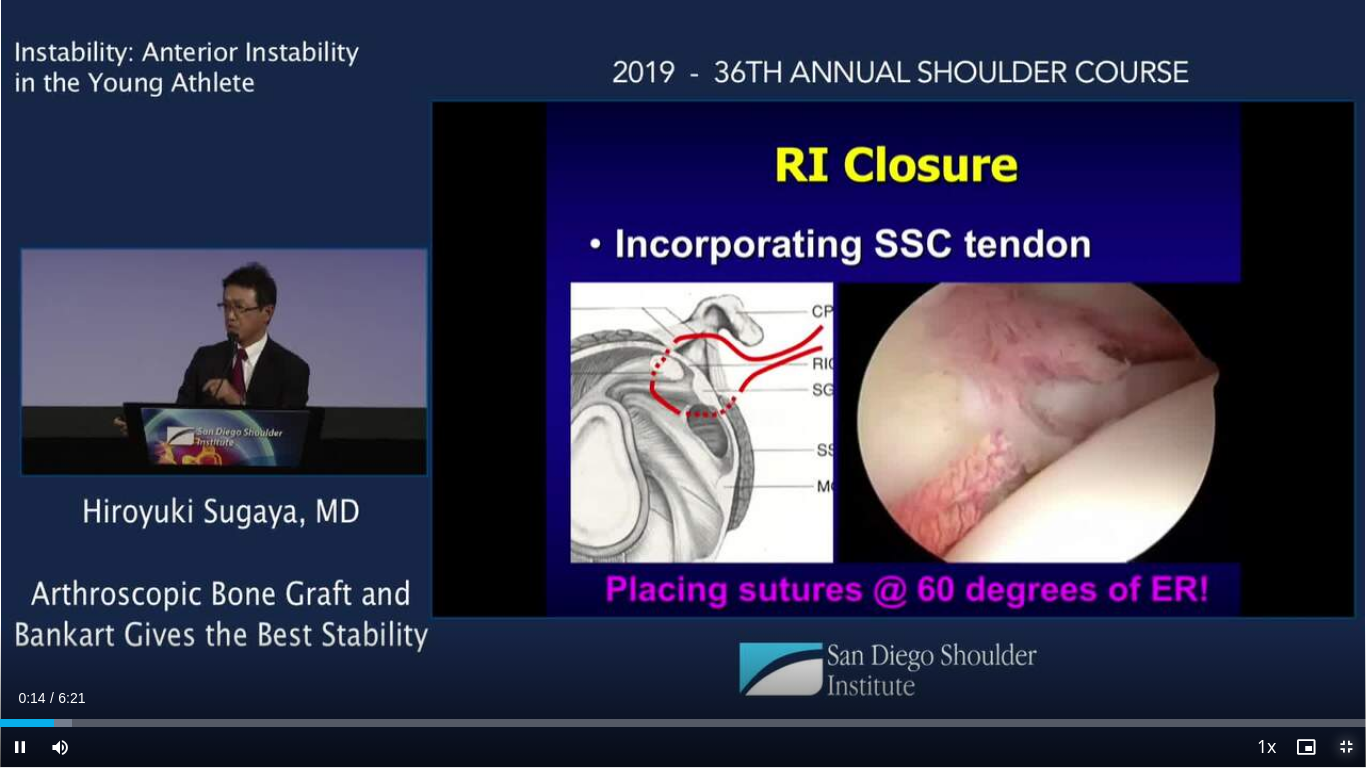 click at bounding box center [1346, 747] 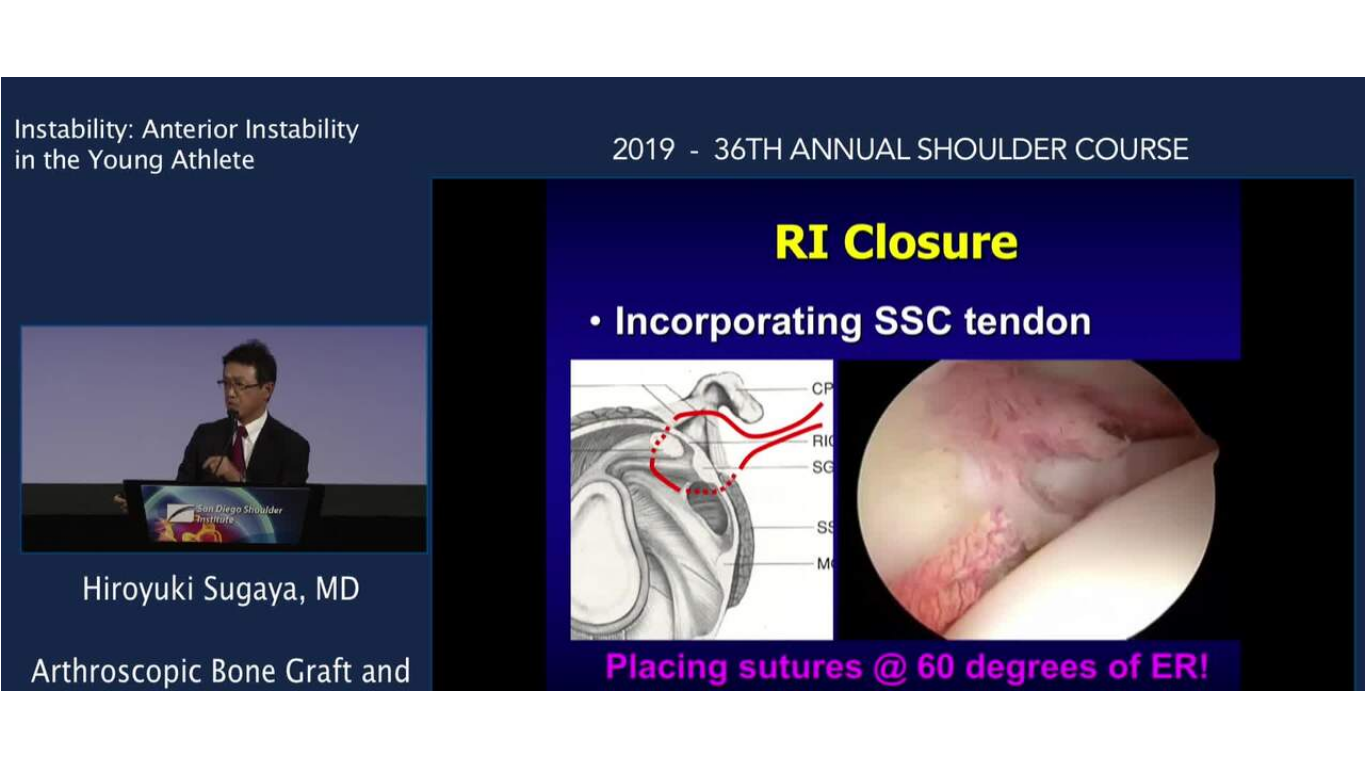 scroll, scrollTop: 100, scrollLeft: 0, axis: vertical 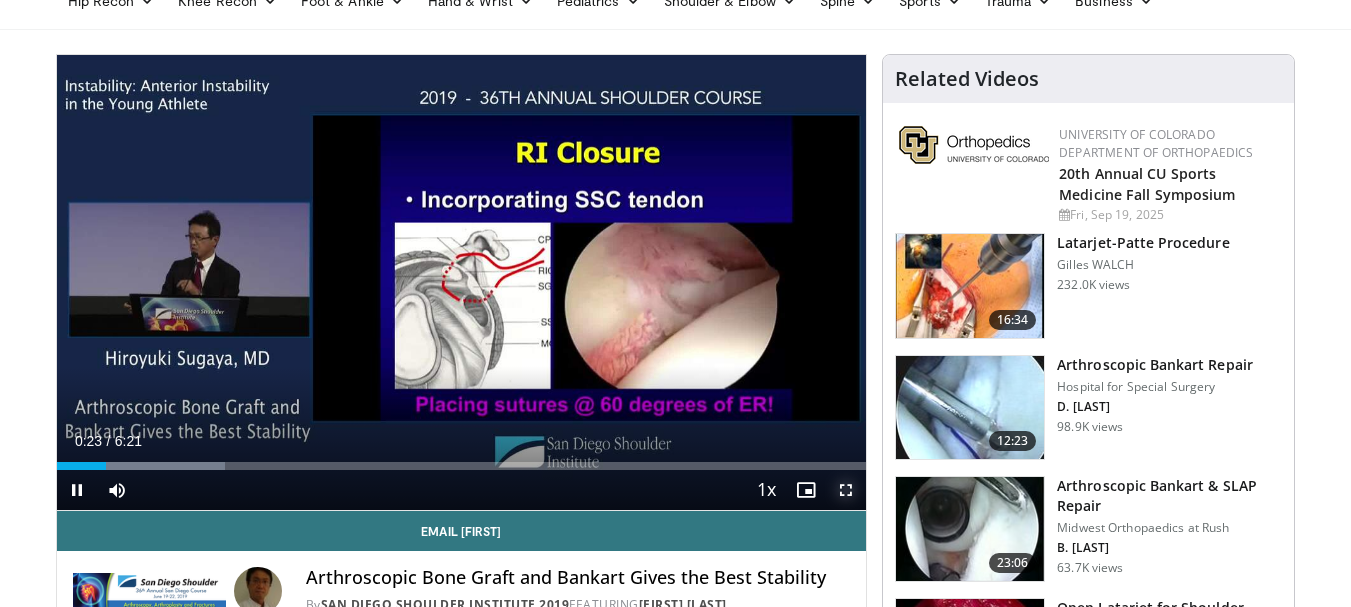 click at bounding box center (846, 490) 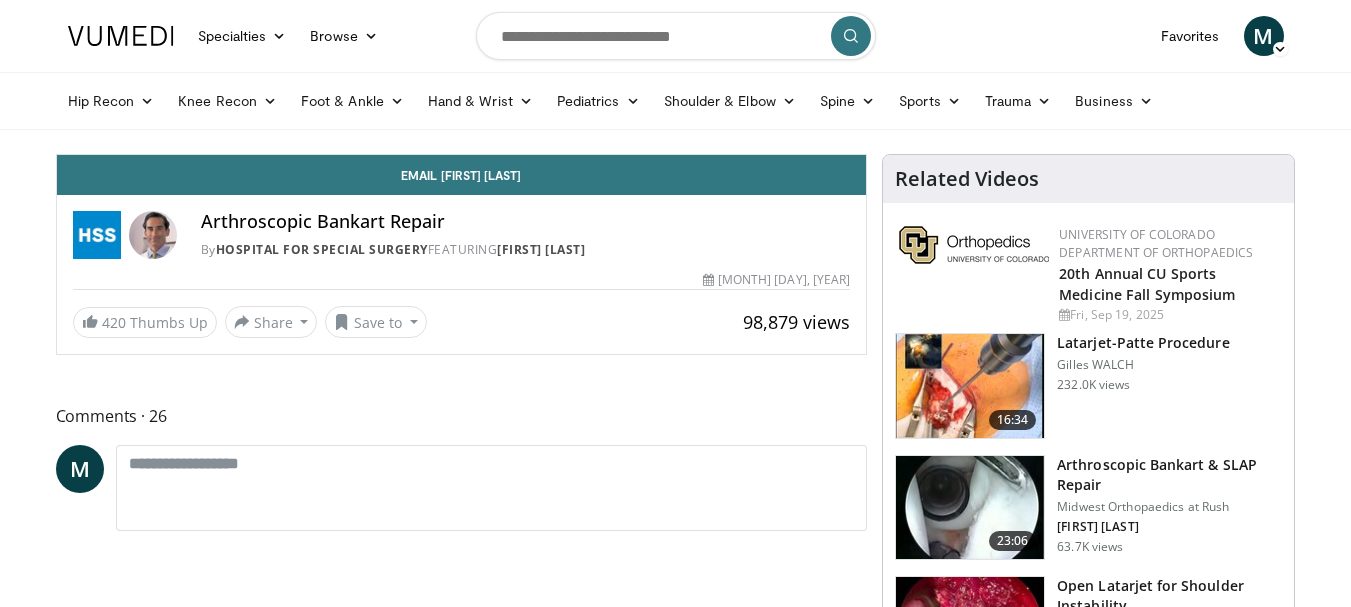 scroll, scrollTop: 0, scrollLeft: 0, axis: both 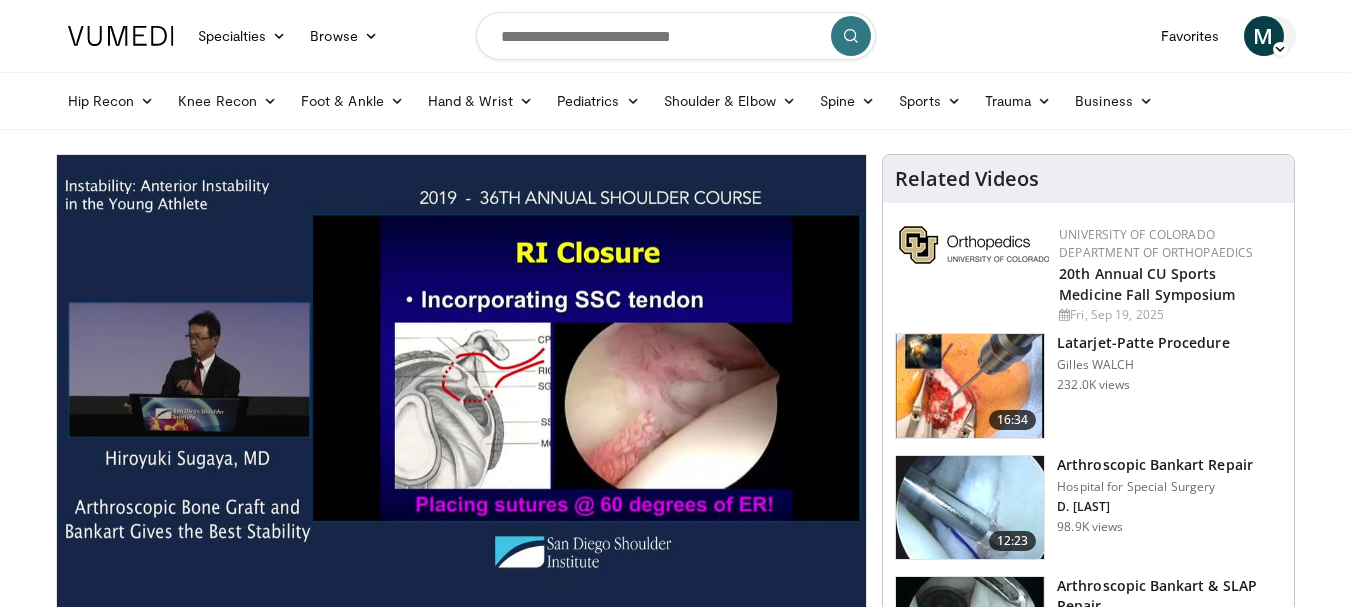 click on "M" at bounding box center (1264, 36) 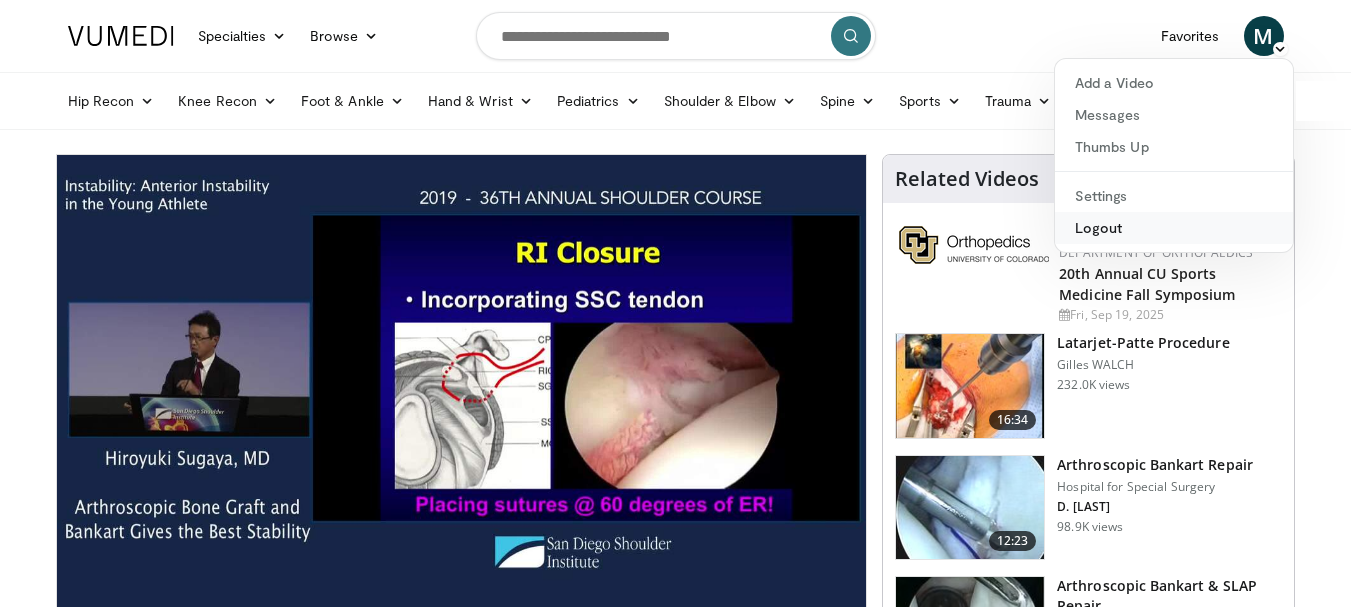 click on "Logout" at bounding box center (1174, 228) 